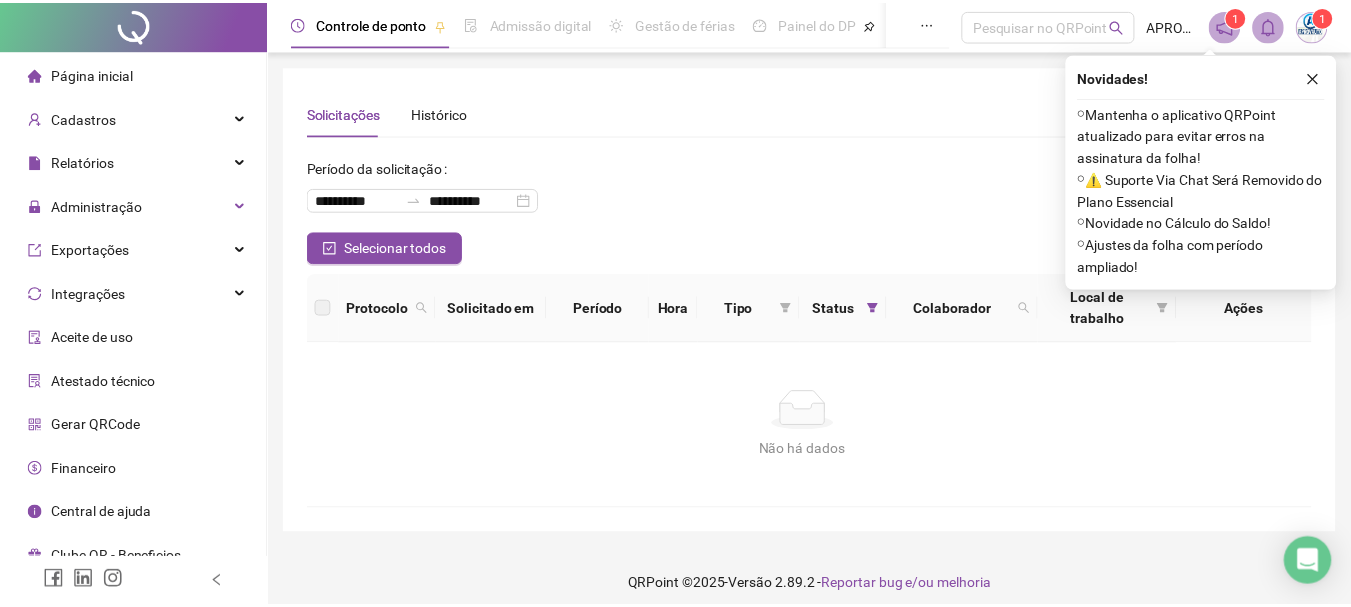 scroll, scrollTop: 0, scrollLeft: 0, axis: both 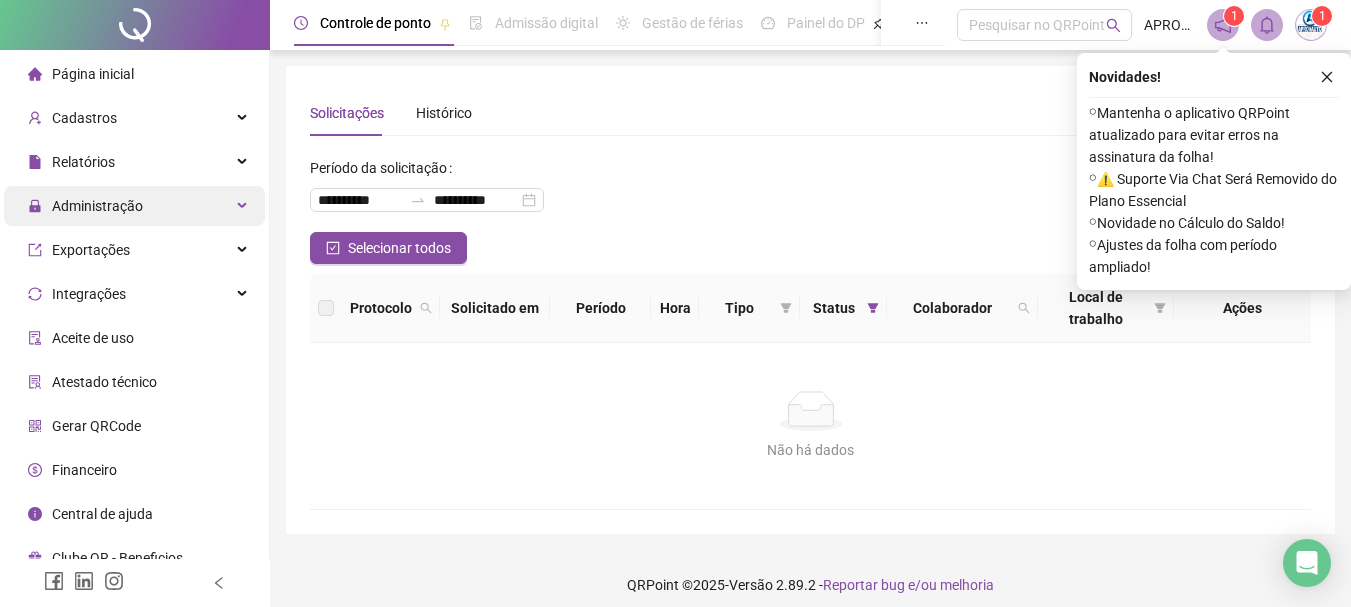 click on "Administração" at bounding box center [85, 206] 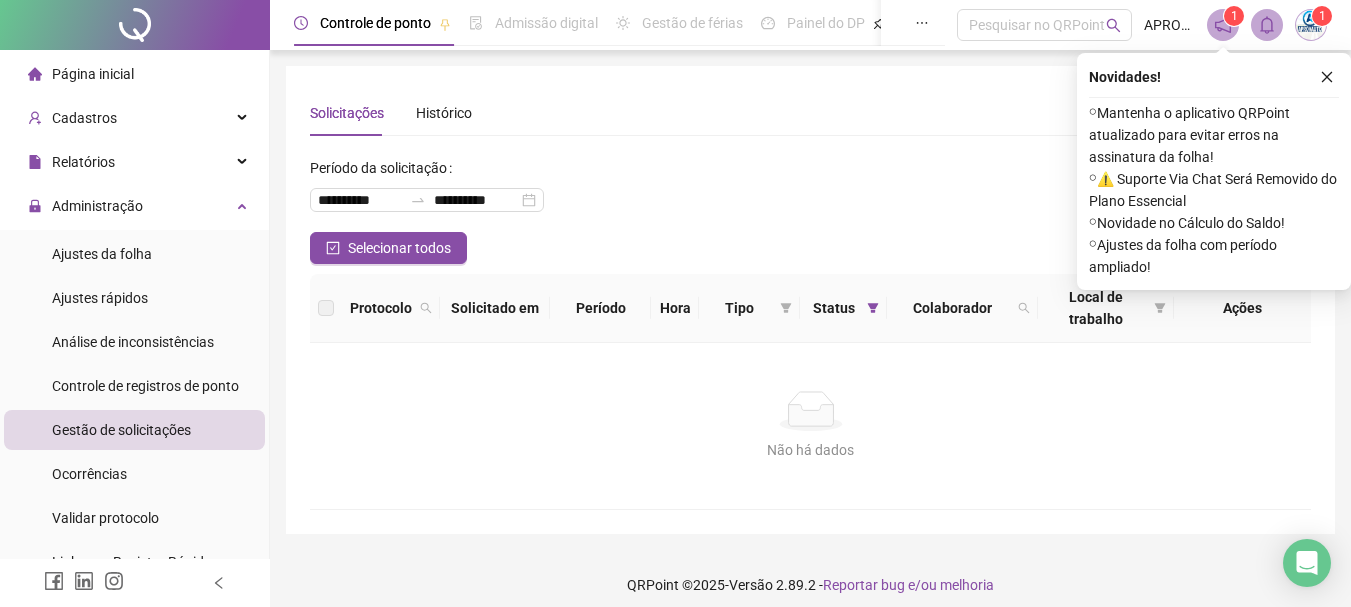 click on "Gestão de solicitações" at bounding box center (121, 430) 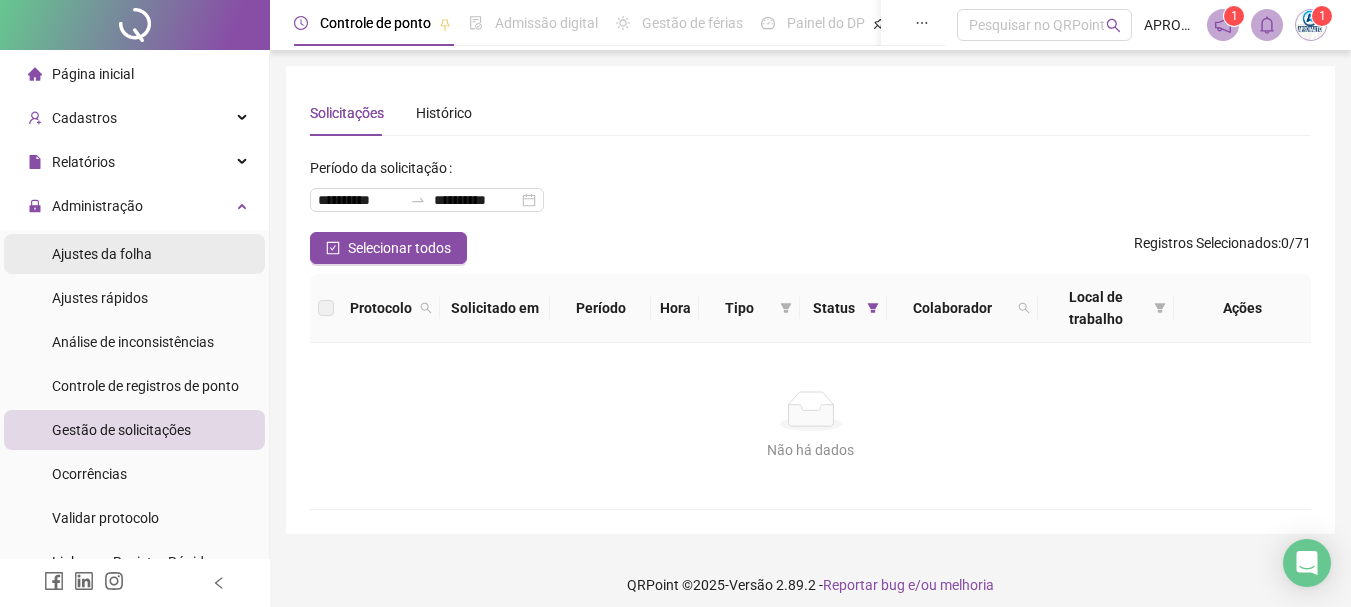 click on "Ajustes da folha" at bounding box center [134, 254] 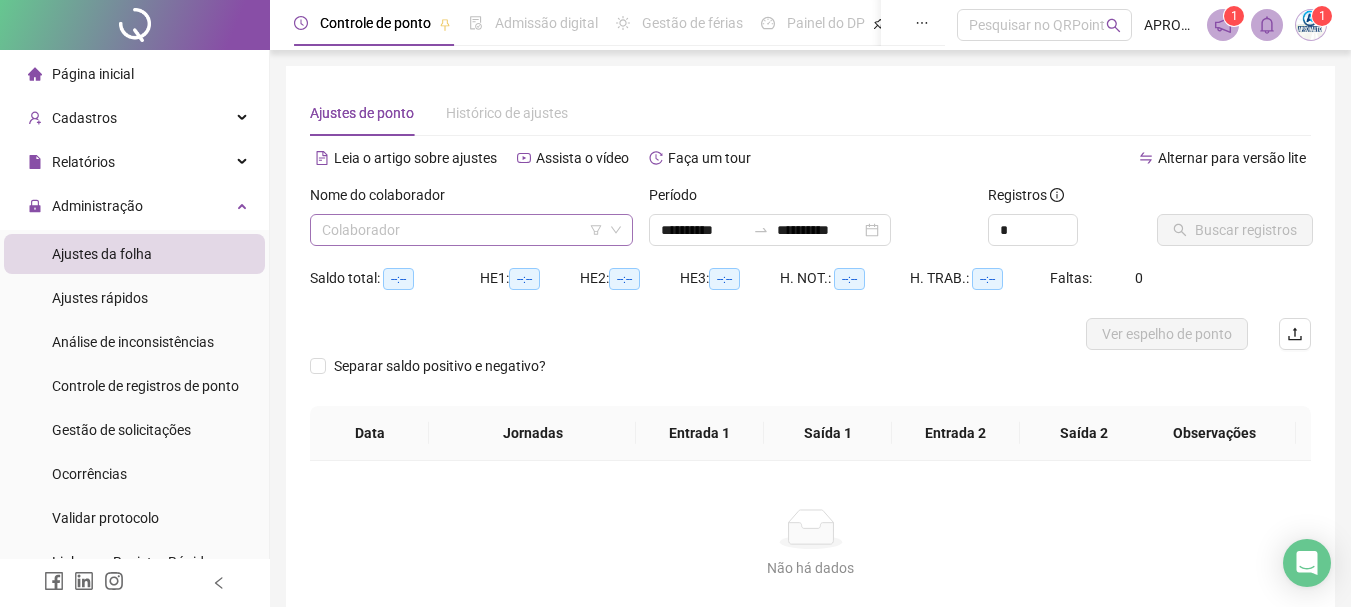 click at bounding box center (462, 230) 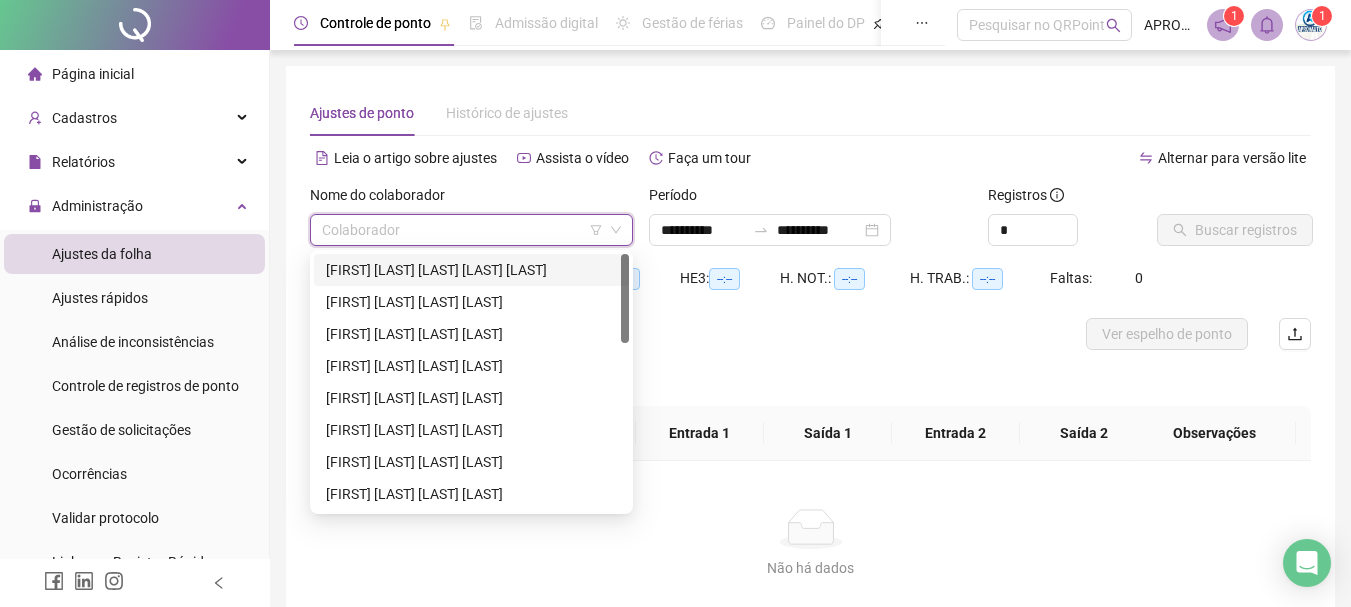 click on "[FIRST] [LAST] [LAST] [LAST] [LAST]" at bounding box center (471, 270) 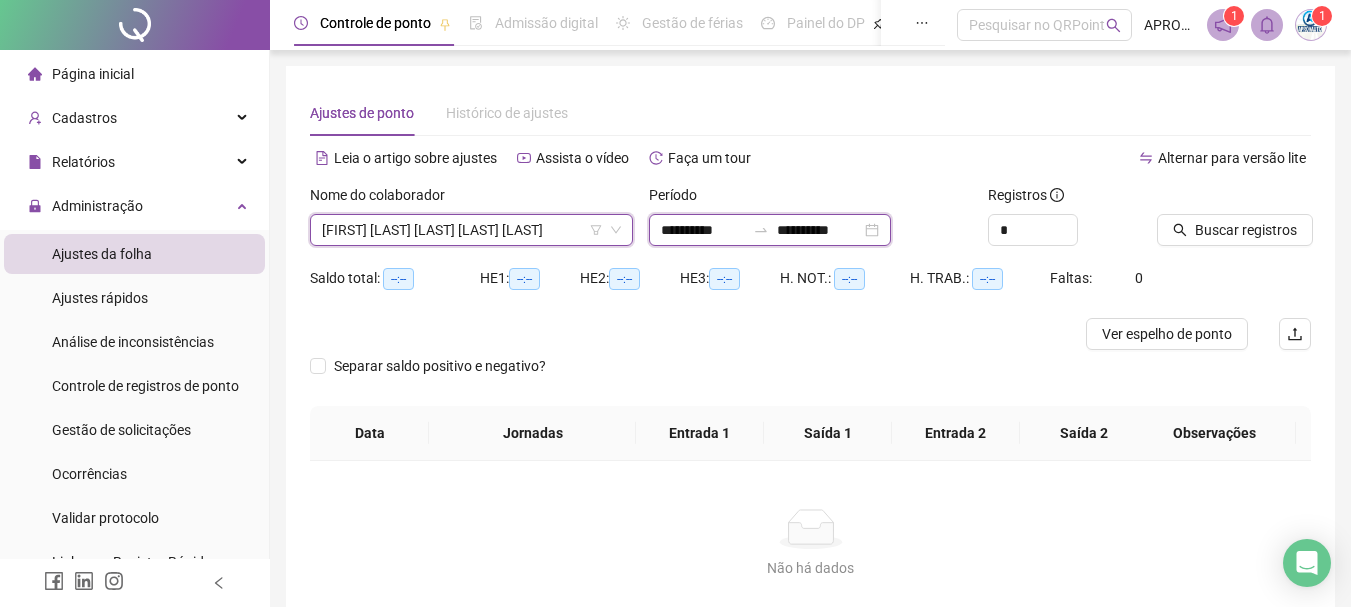 click on "**********" at bounding box center (819, 230) 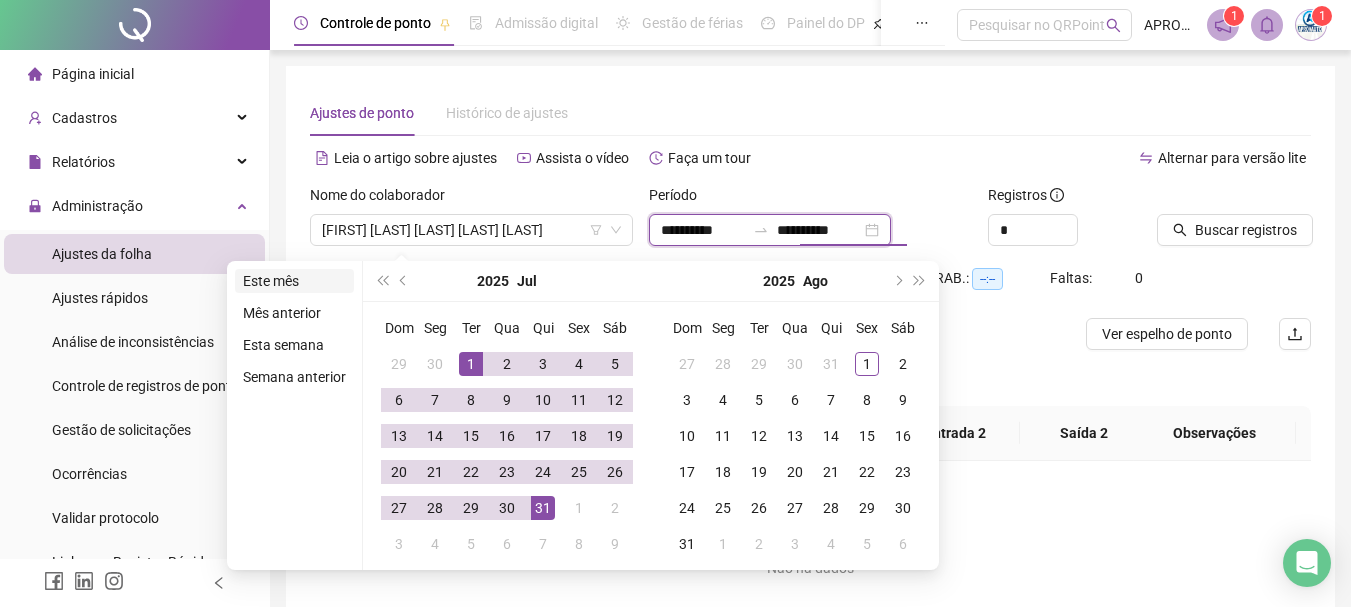 type on "**********" 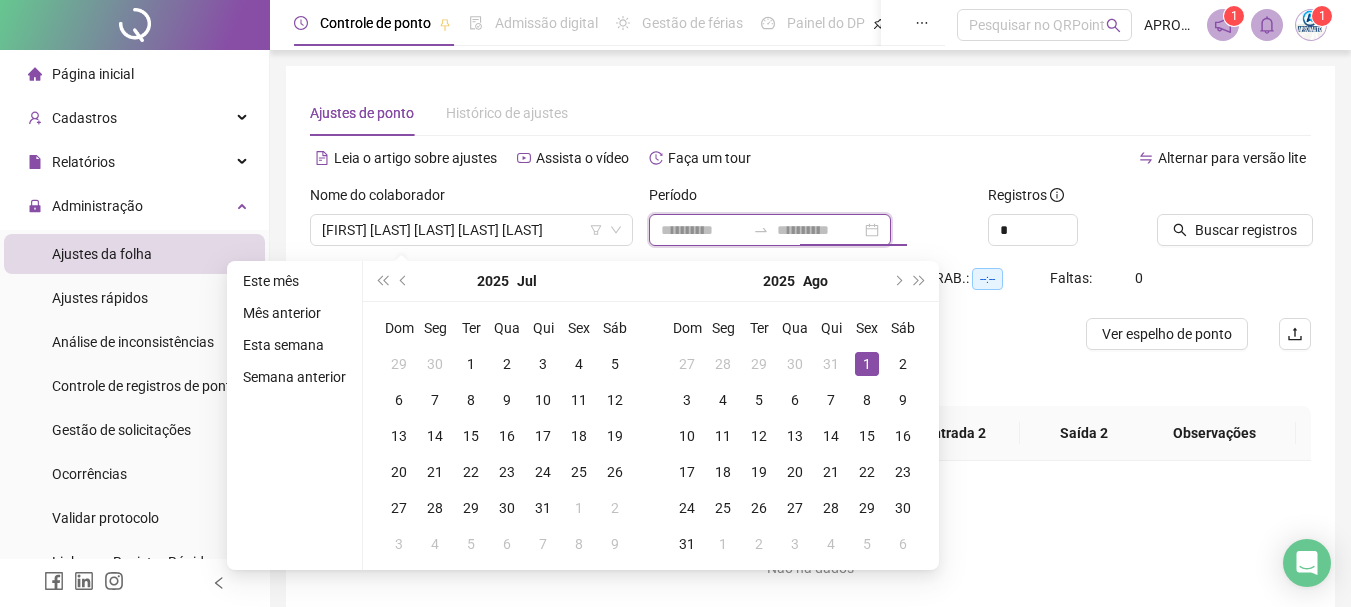 type on "**********" 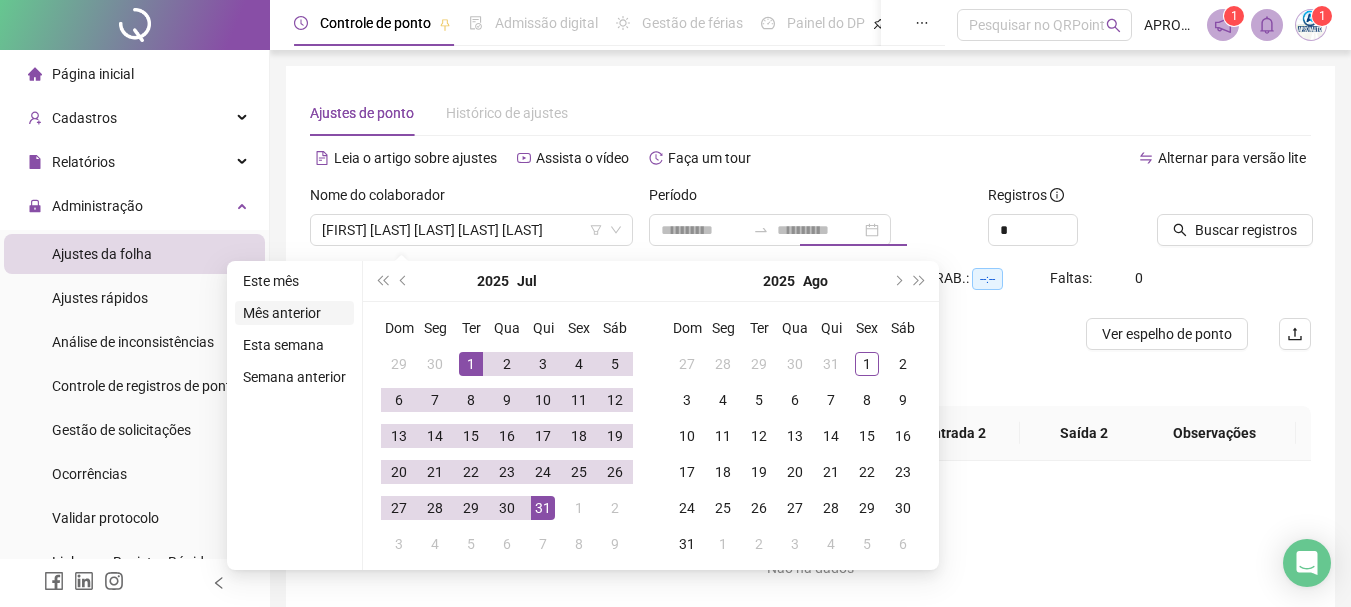 click on "Mês anterior" at bounding box center (294, 313) 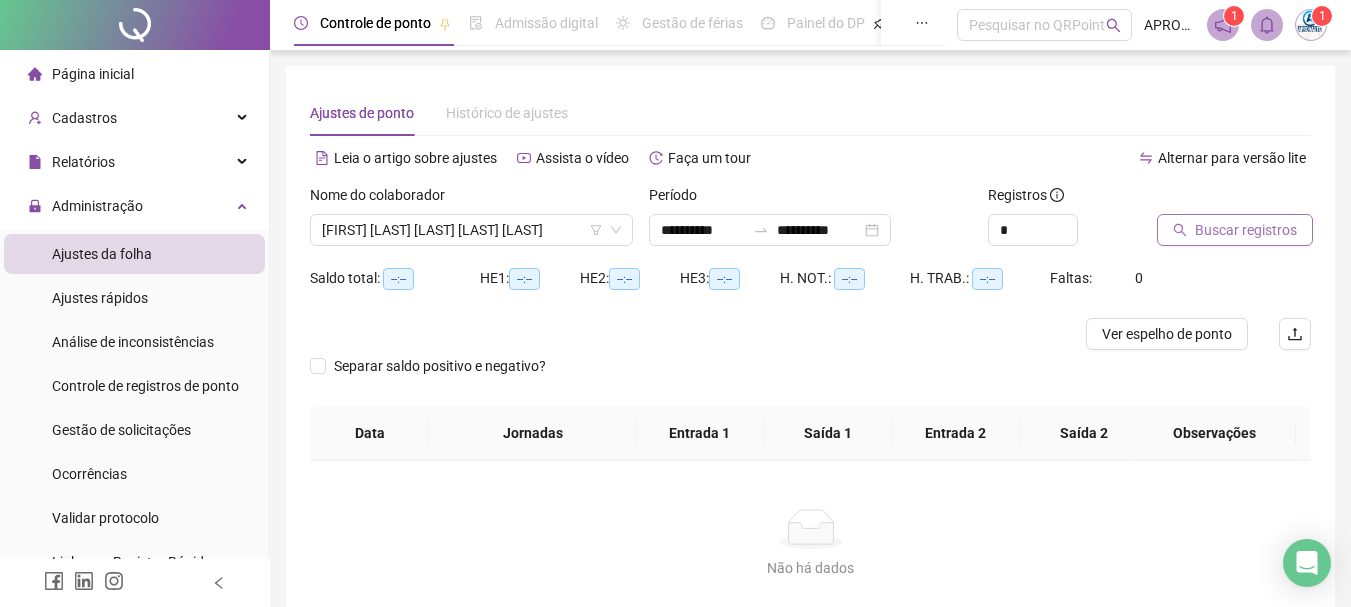 click on "Buscar registros" at bounding box center [1246, 230] 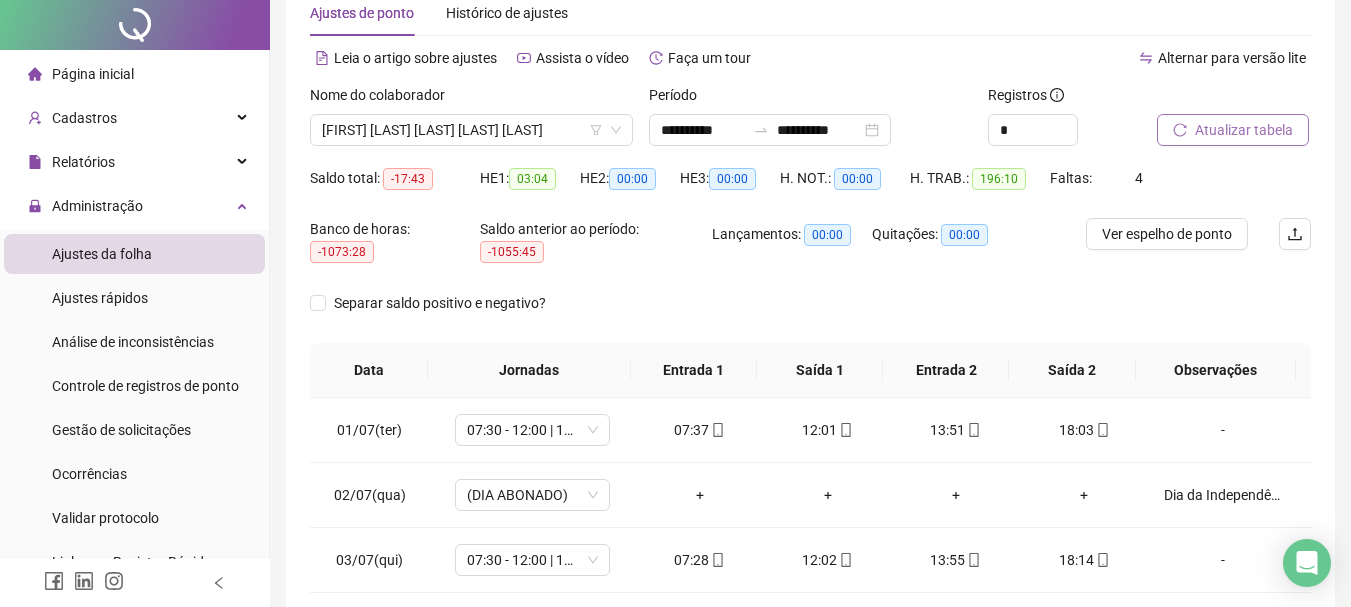 scroll, scrollTop: 427, scrollLeft: 0, axis: vertical 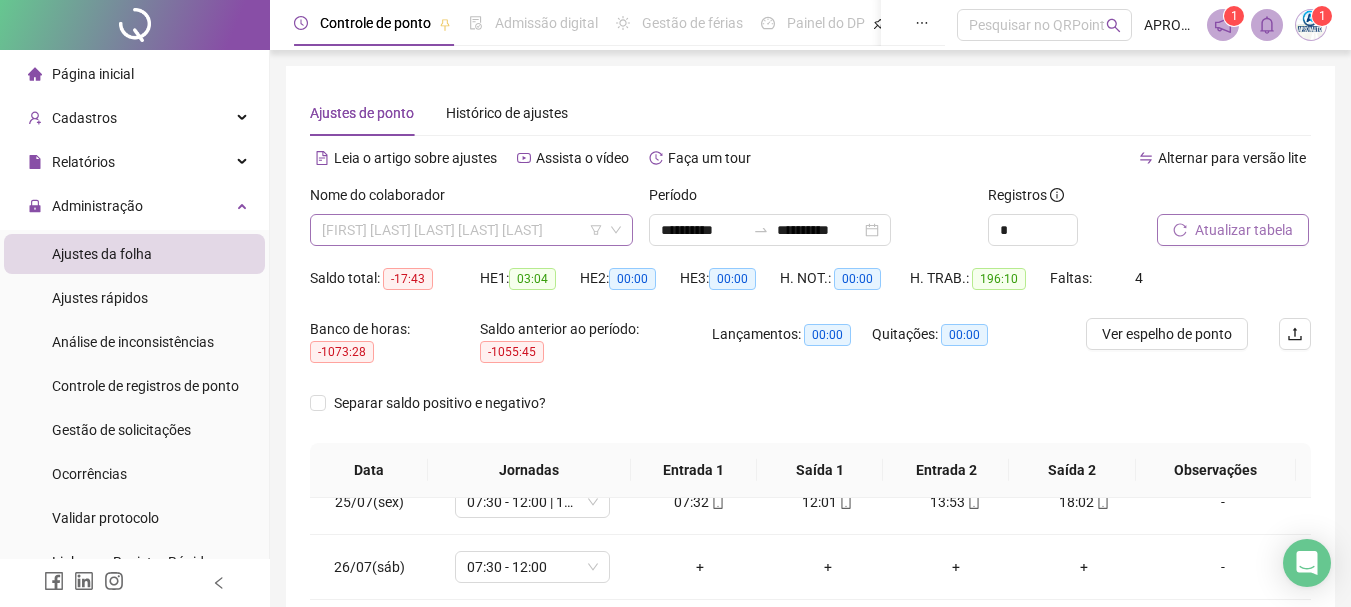 click on "[FIRST] [LAST] [LAST] [LAST] [LAST]" at bounding box center (471, 230) 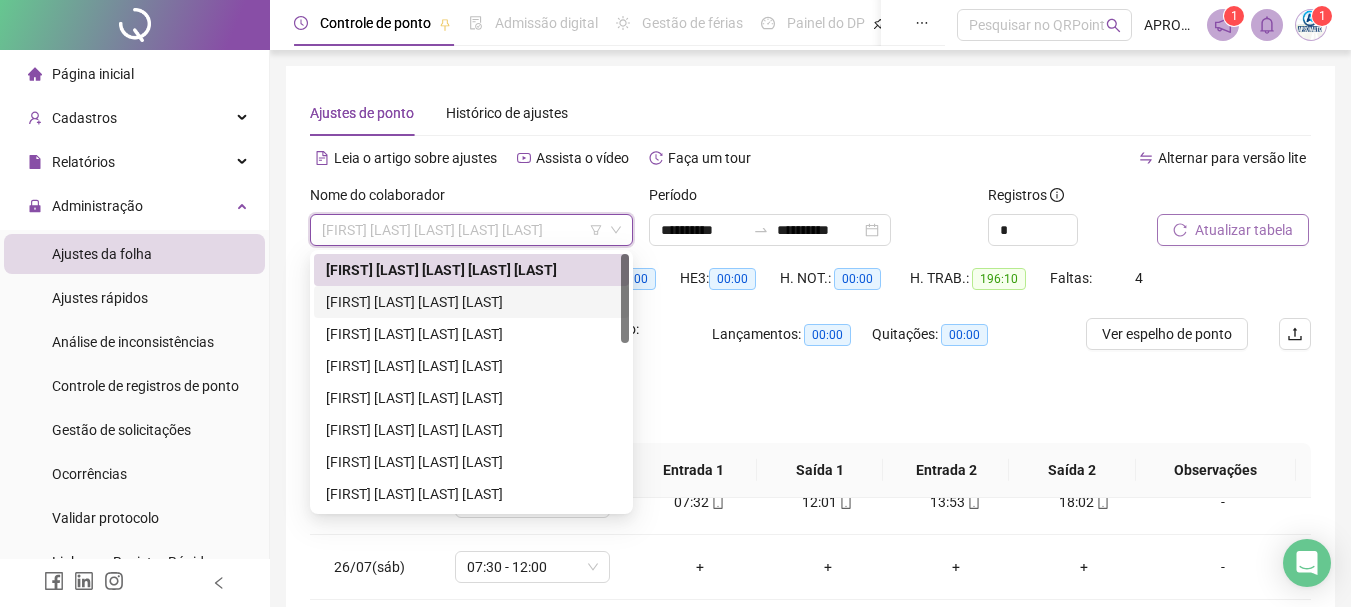 click on "[FIRST] [LAST] [LAST] [LAST]" at bounding box center [471, 302] 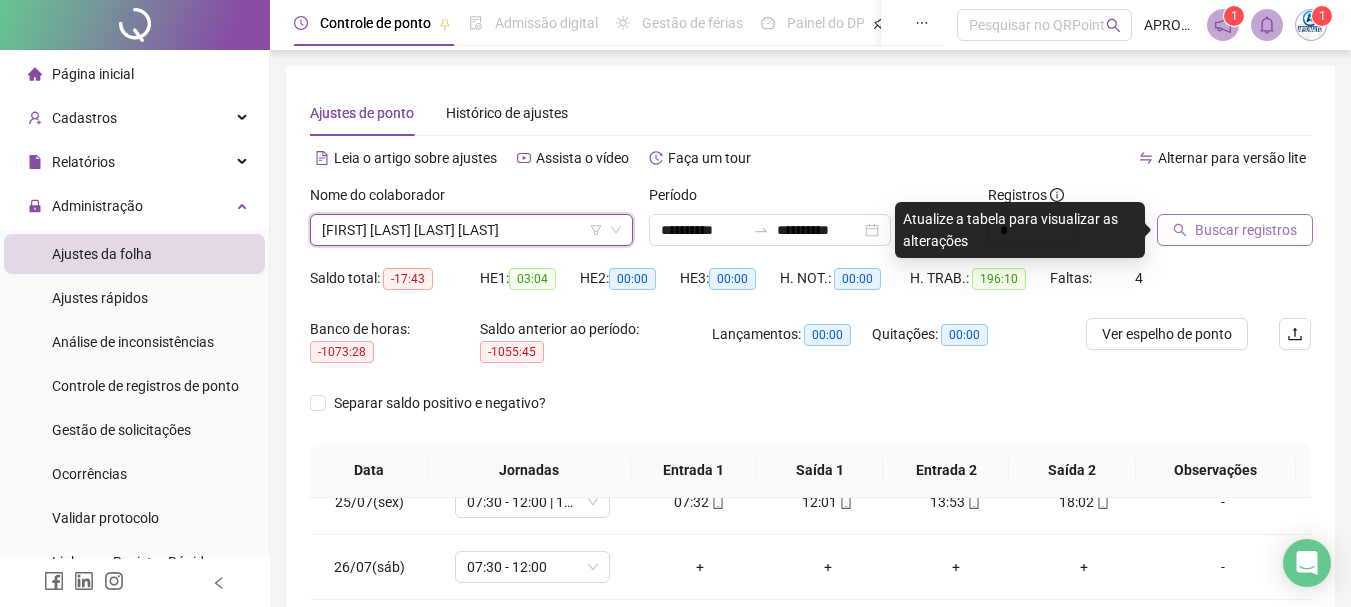 click on "Buscar registros" at bounding box center [1246, 230] 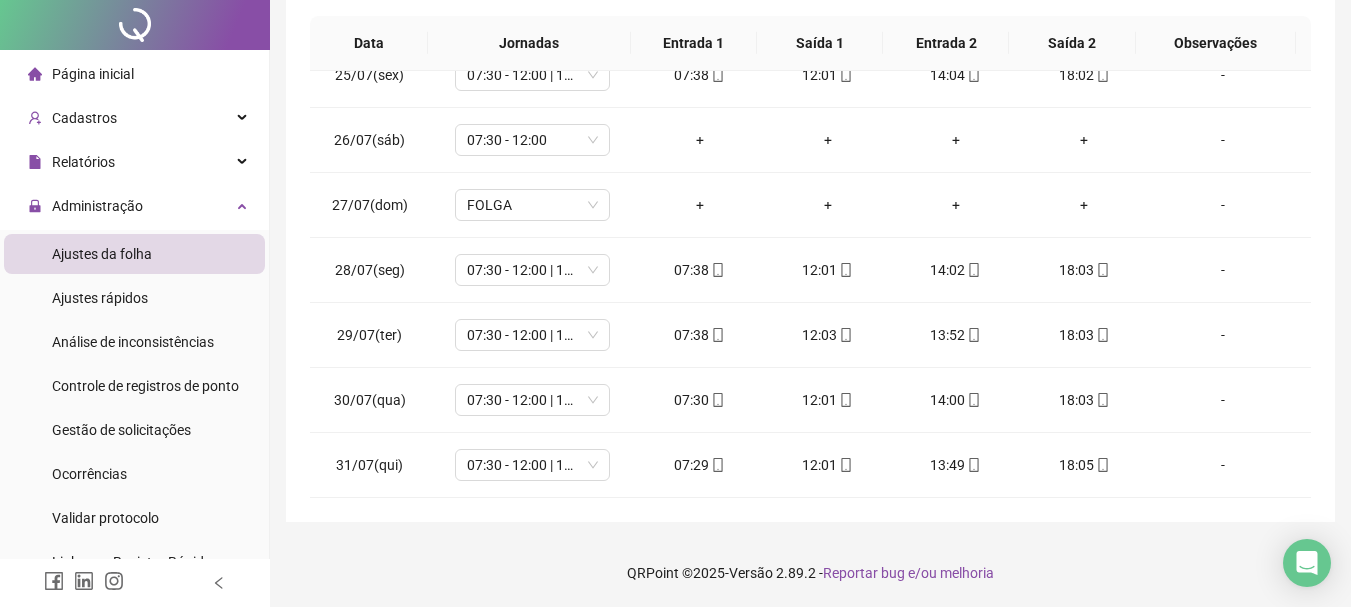 scroll, scrollTop: 0, scrollLeft: 0, axis: both 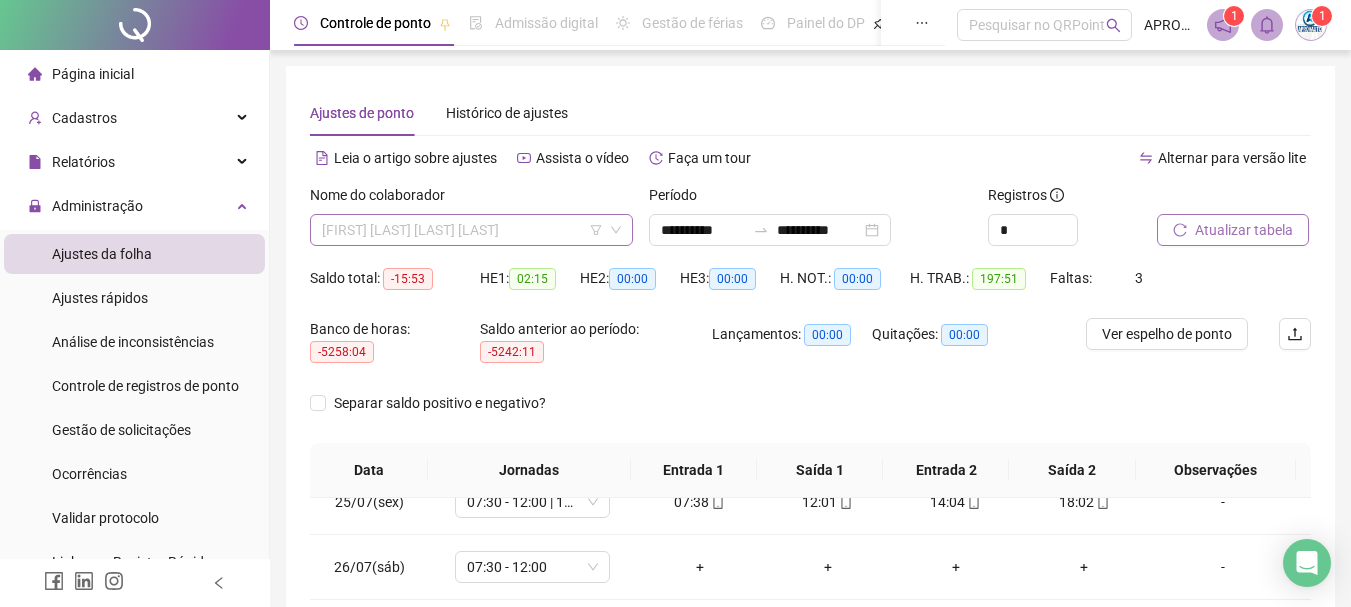 click on "[FIRST] [LAST] [LAST] [LAST]" at bounding box center (471, 230) 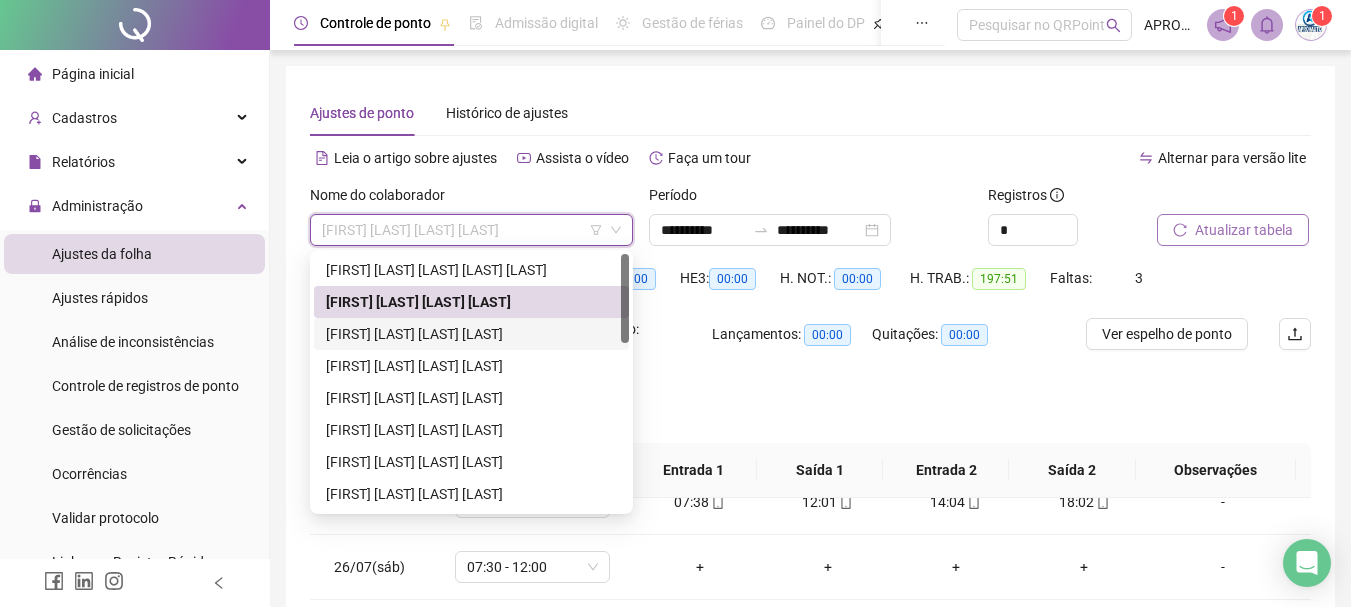 click on "[FIRST] [LAST] [LAST] [LAST]" at bounding box center [471, 334] 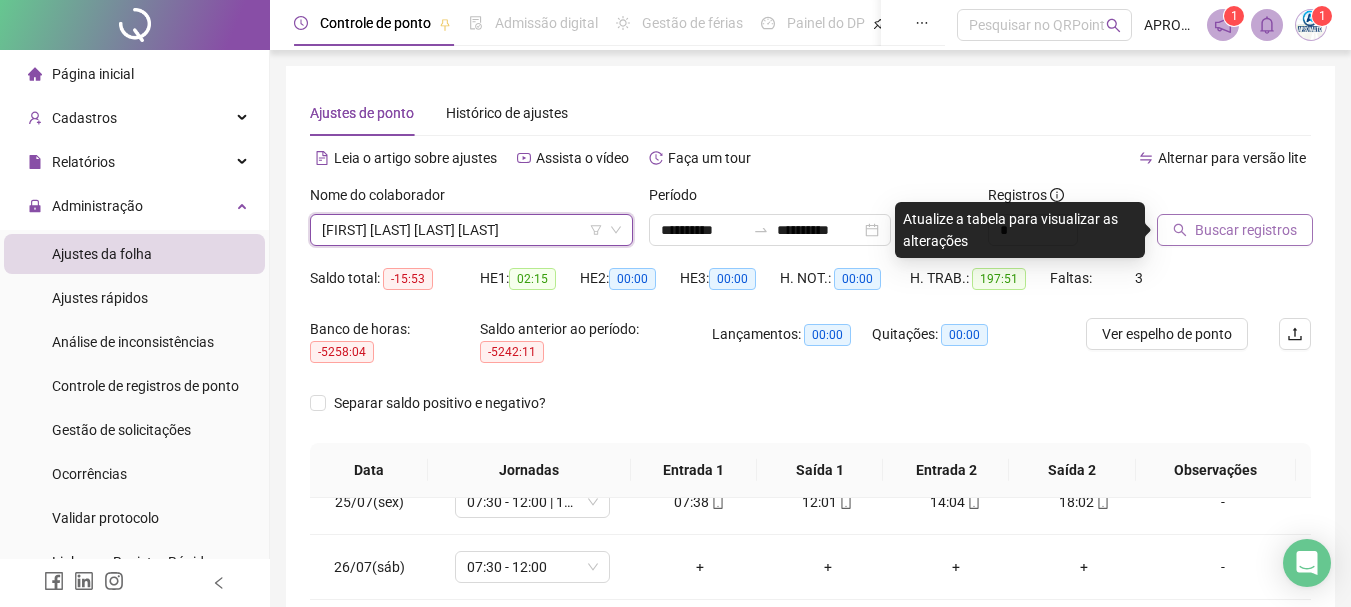 click on "Buscar registros" at bounding box center [1235, 230] 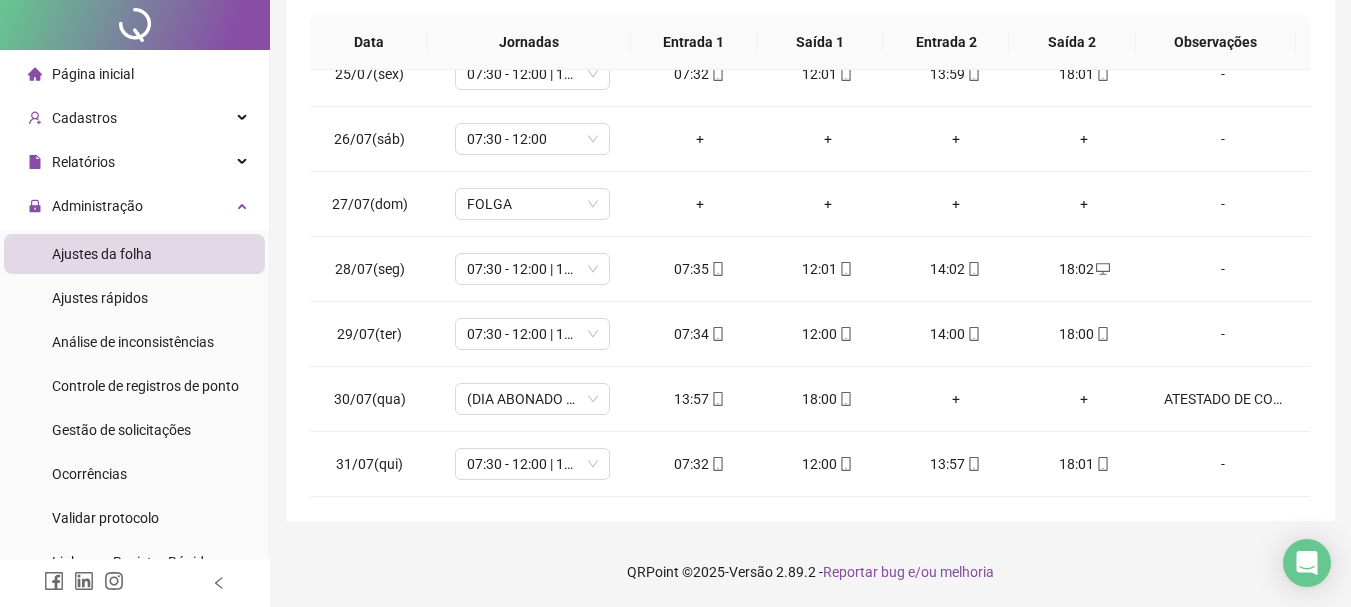 scroll, scrollTop: 0, scrollLeft: 0, axis: both 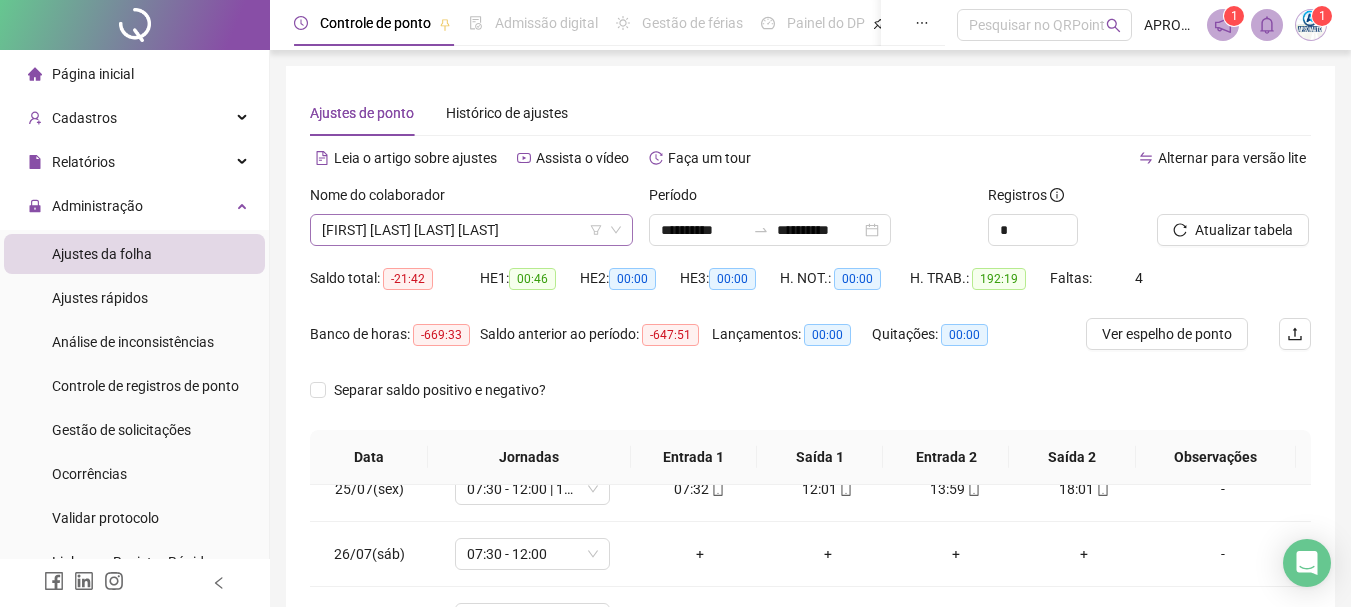 click on "[FIRST] [LAST] [LAST] [LAST]" at bounding box center (471, 230) 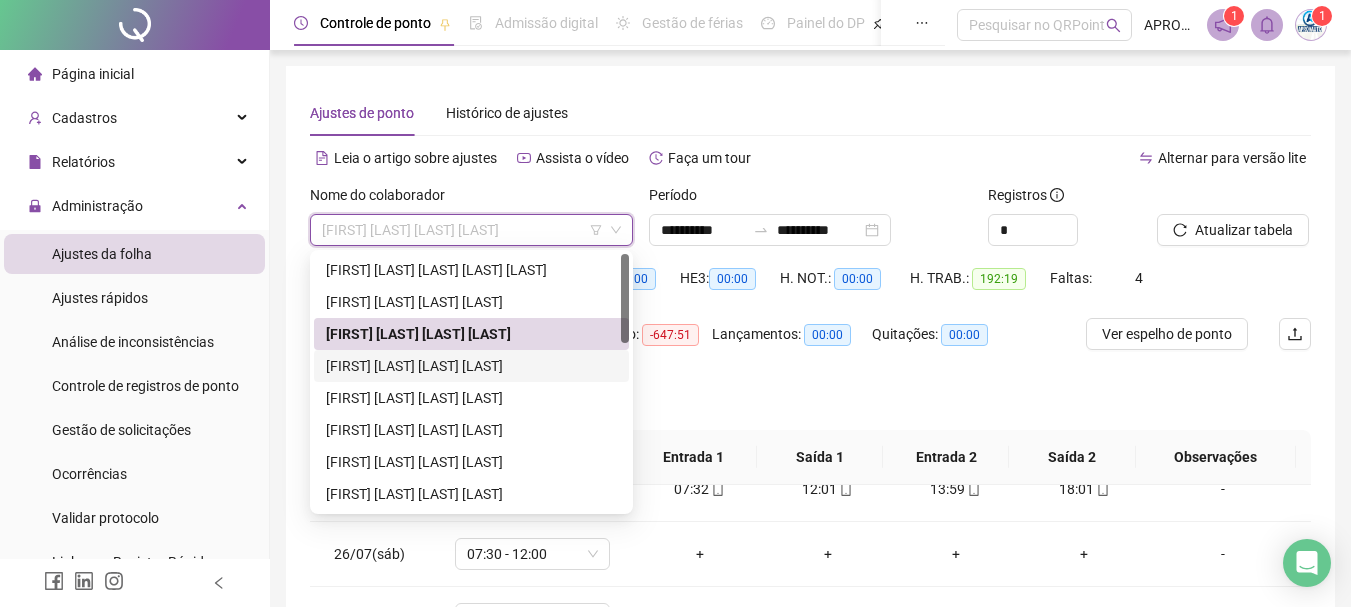 click on "[FIRST] [LAST] [LAST] [LAST]" at bounding box center [471, 366] 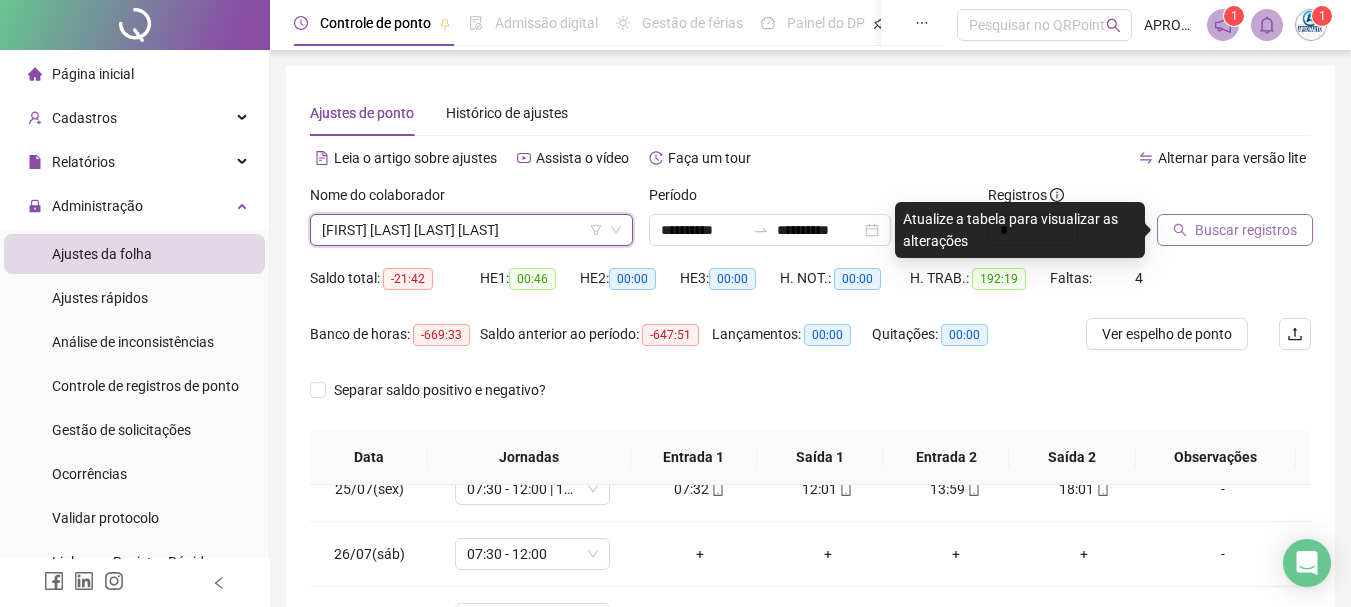 click on "Buscar registros" at bounding box center (1235, 230) 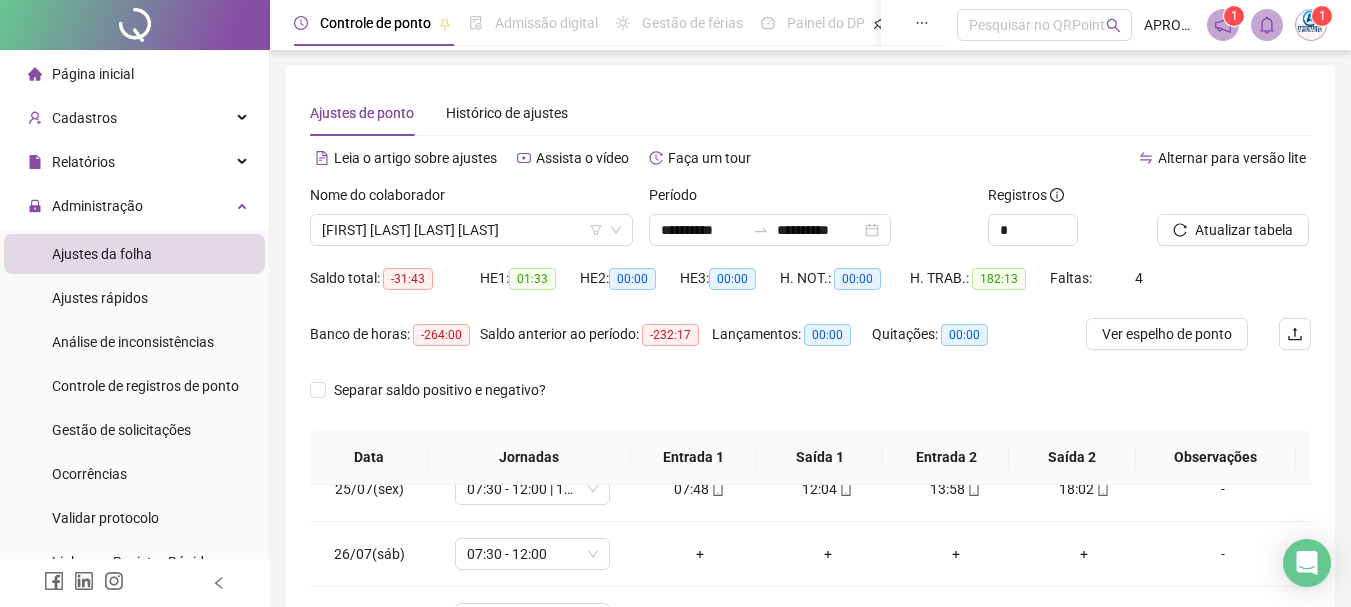 scroll, scrollTop: 415, scrollLeft: 0, axis: vertical 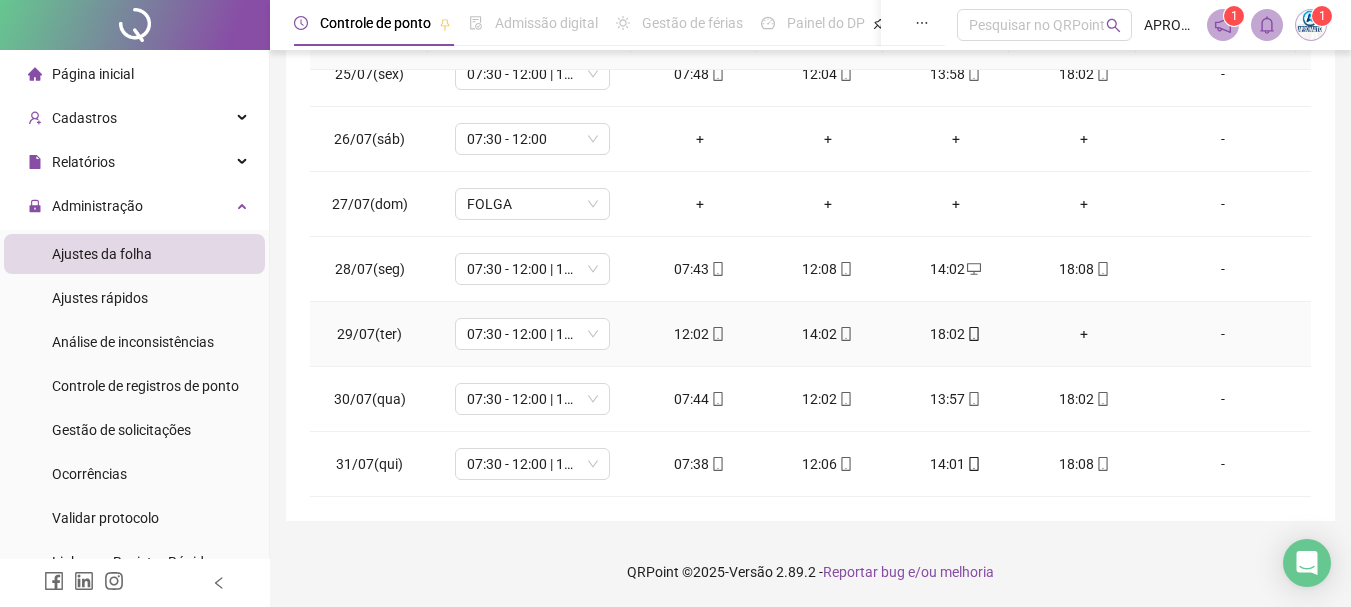 click on "+" at bounding box center [1084, 334] 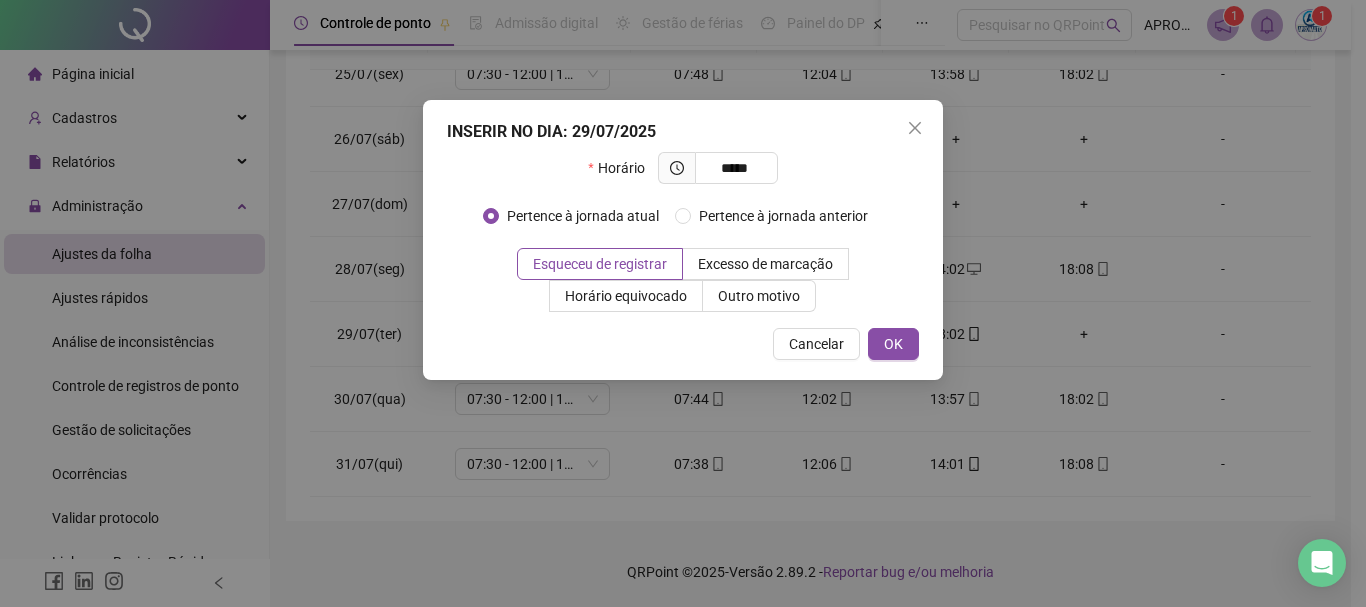 type on "*****" 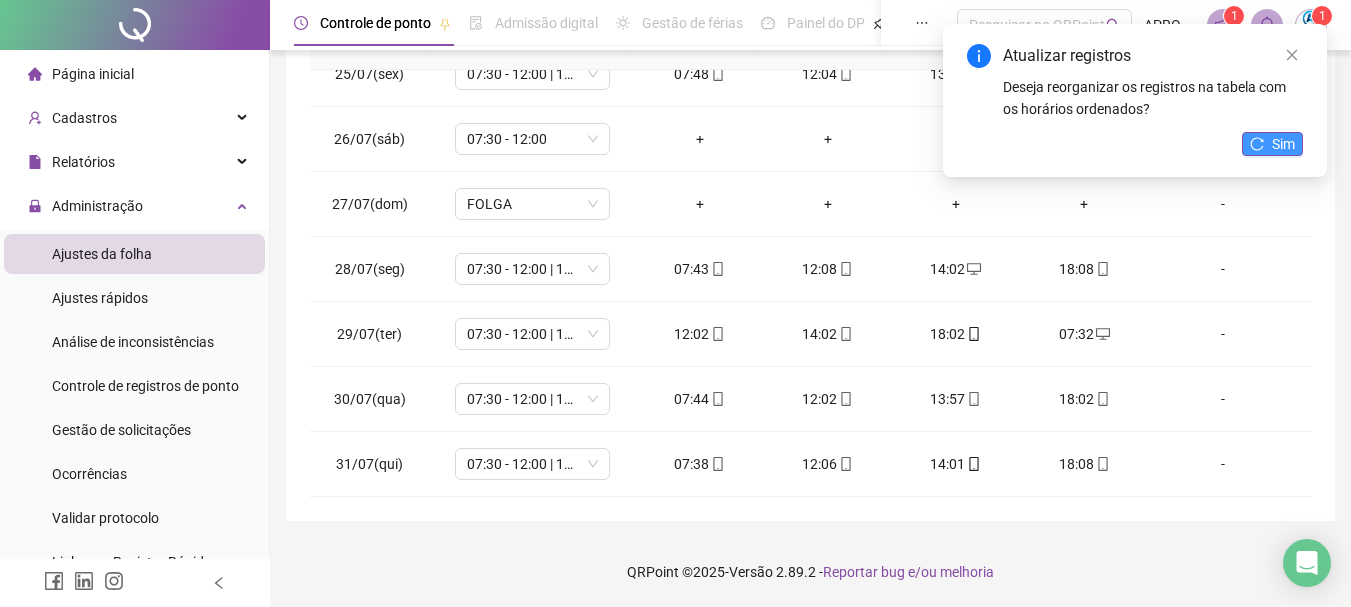 click on "Sim" at bounding box center [1283, 144] 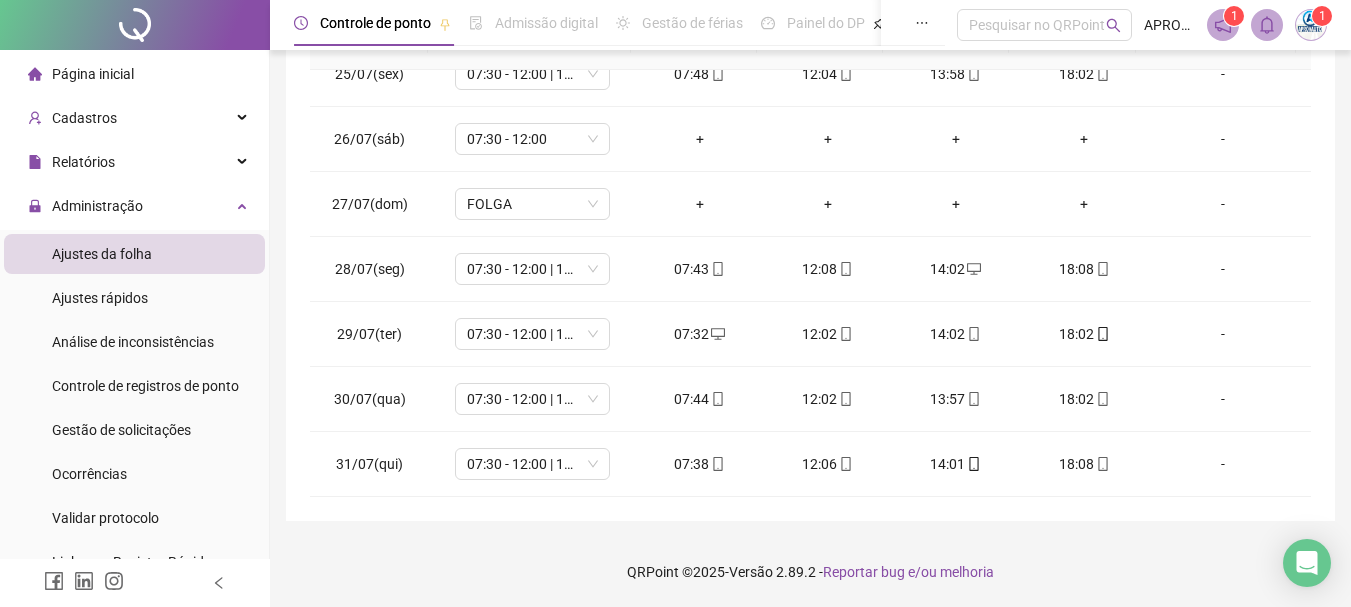 scroll, scrollTop: 0, scrollLeft: 0, axis: both 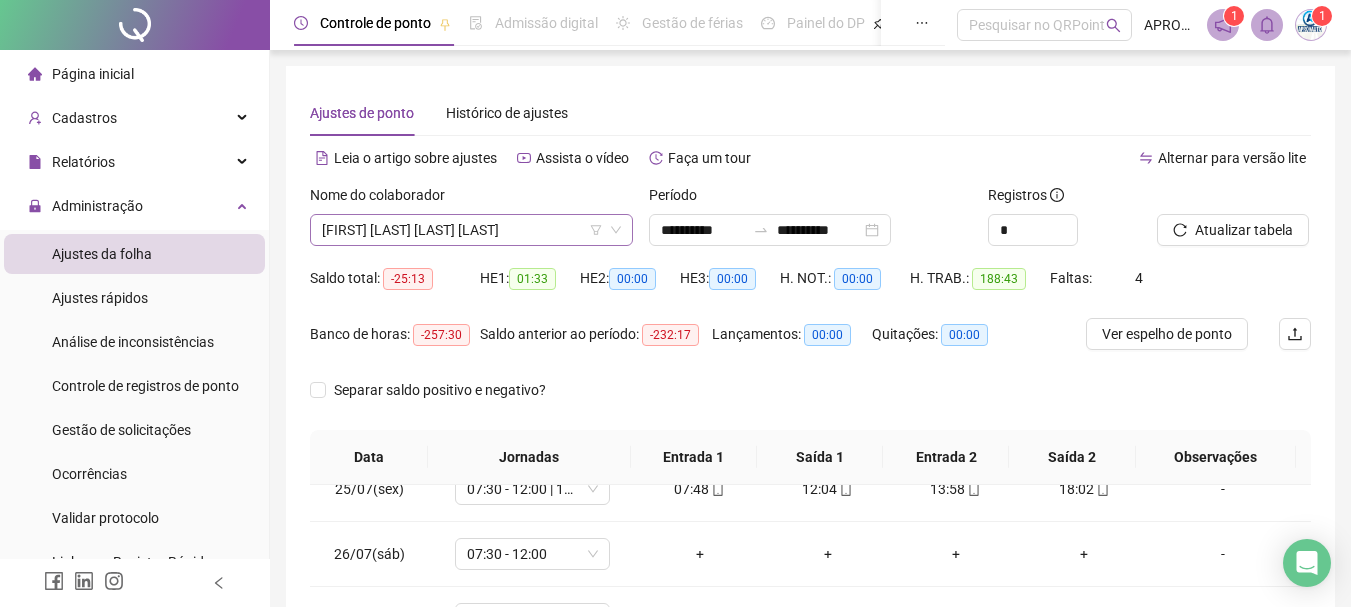 click on "[FIRST] [LAST] [LAST] [LAST]" at bounding box center [471, 230] 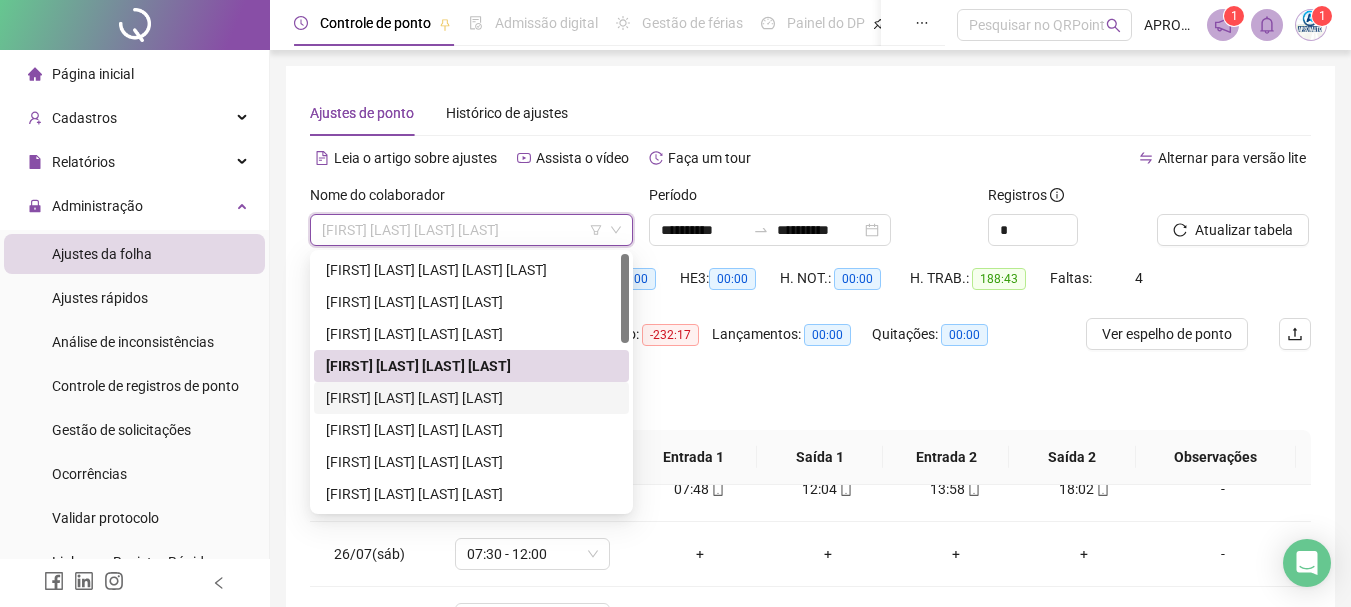 click on "[FIRST] [LAST] [LAST] [LAST]" at bounding box center (471, 398) 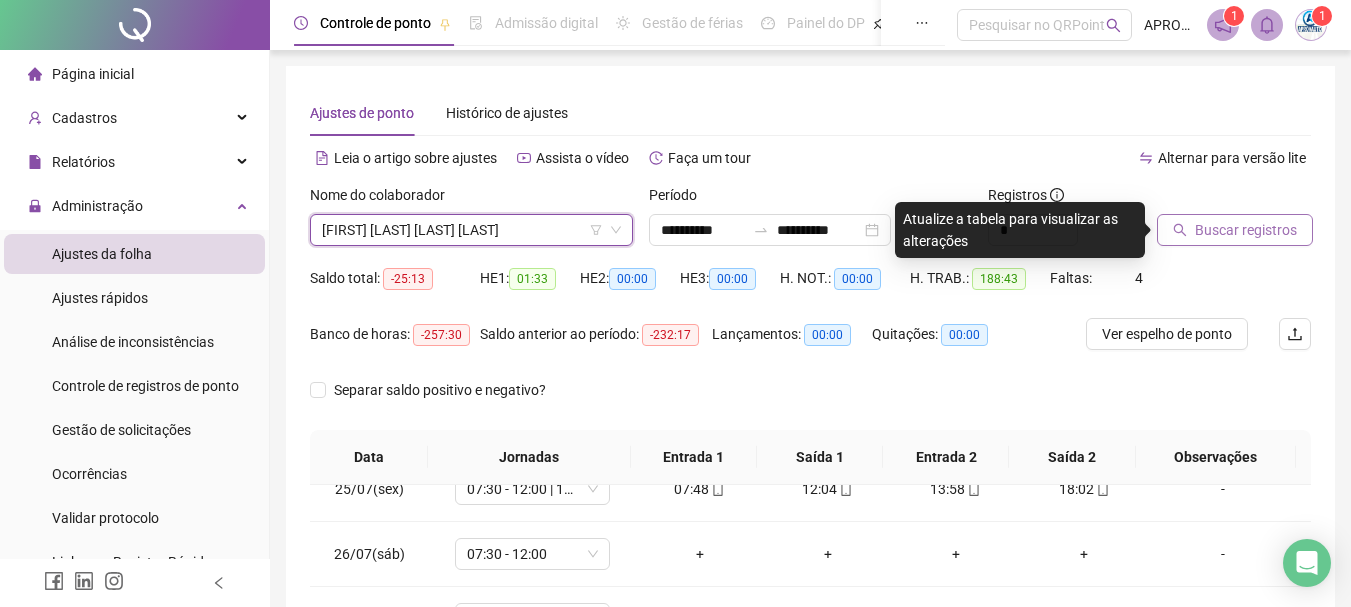 click on "Buscar registros" at bounding box center [1246, 230] 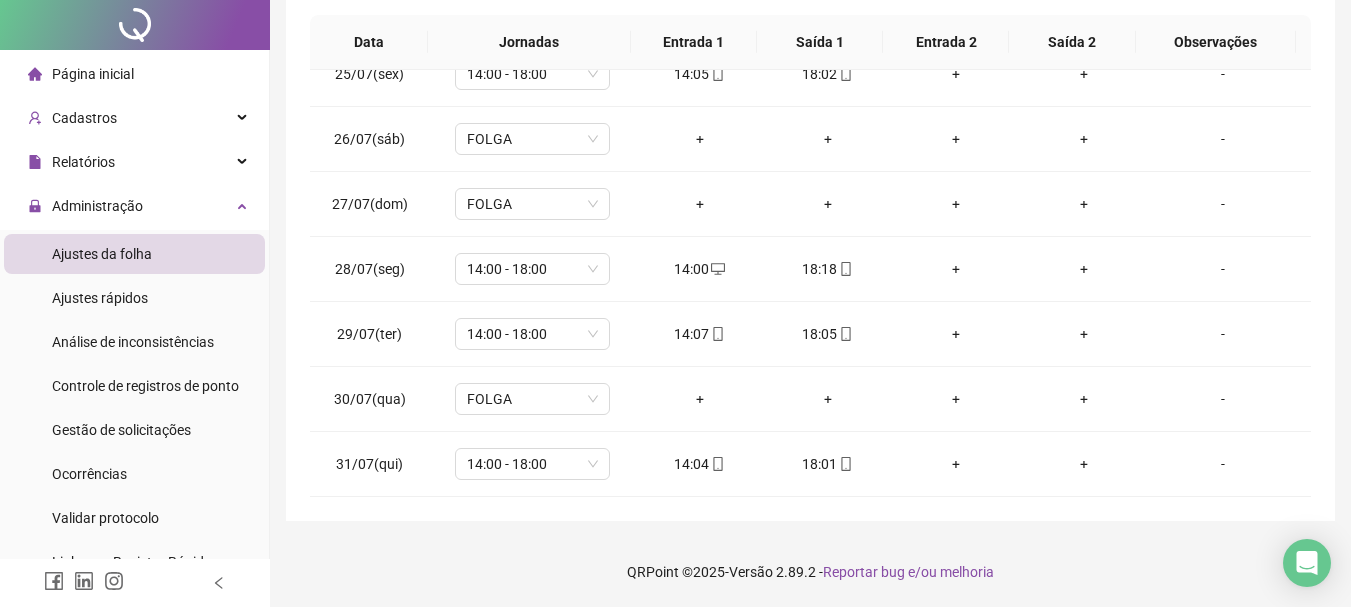 scroll, scrollTop: 0, scrollLeft: 0, axis: both 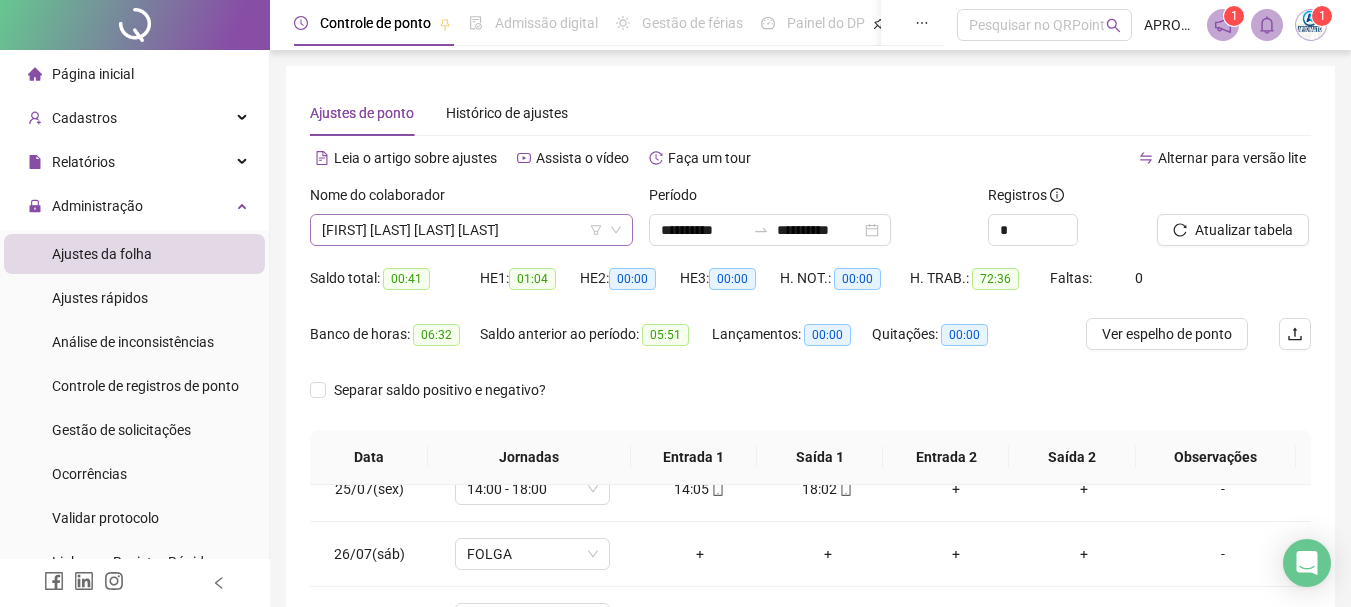 click on "[FIRST] [LAST] [LAST] [LAST]" at bounding box center [471, 230] 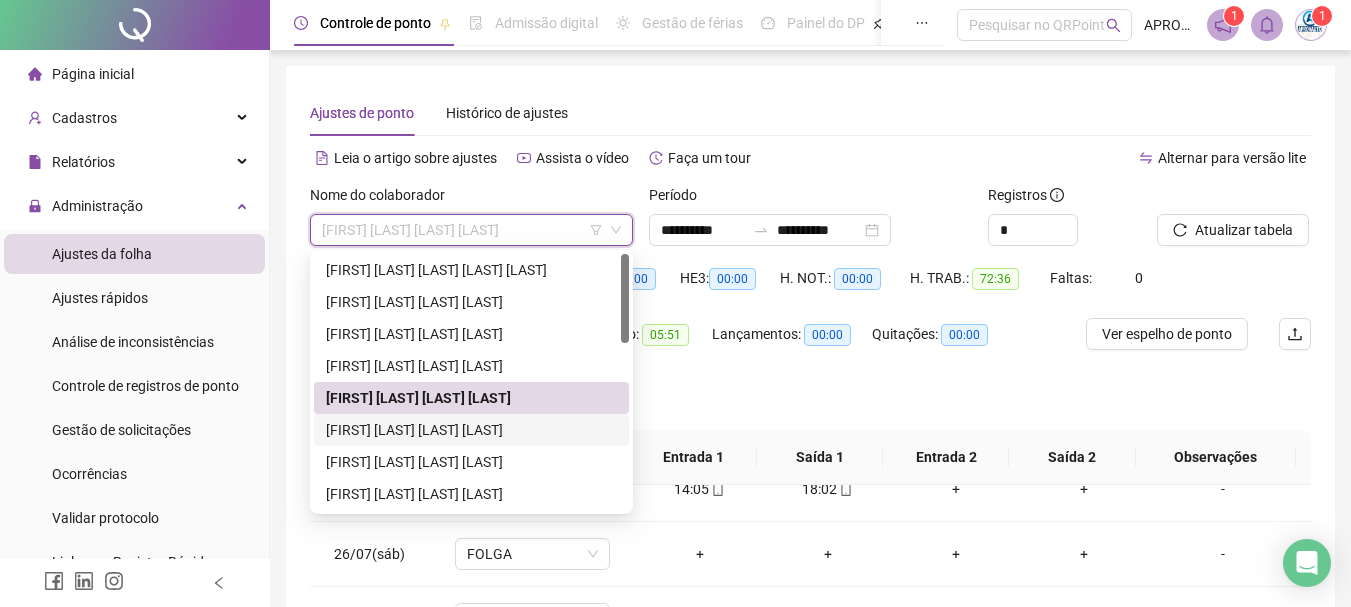 click on "[FIRST] [LAST] [LAST] [LAST]" at bounding box center [471, 430] 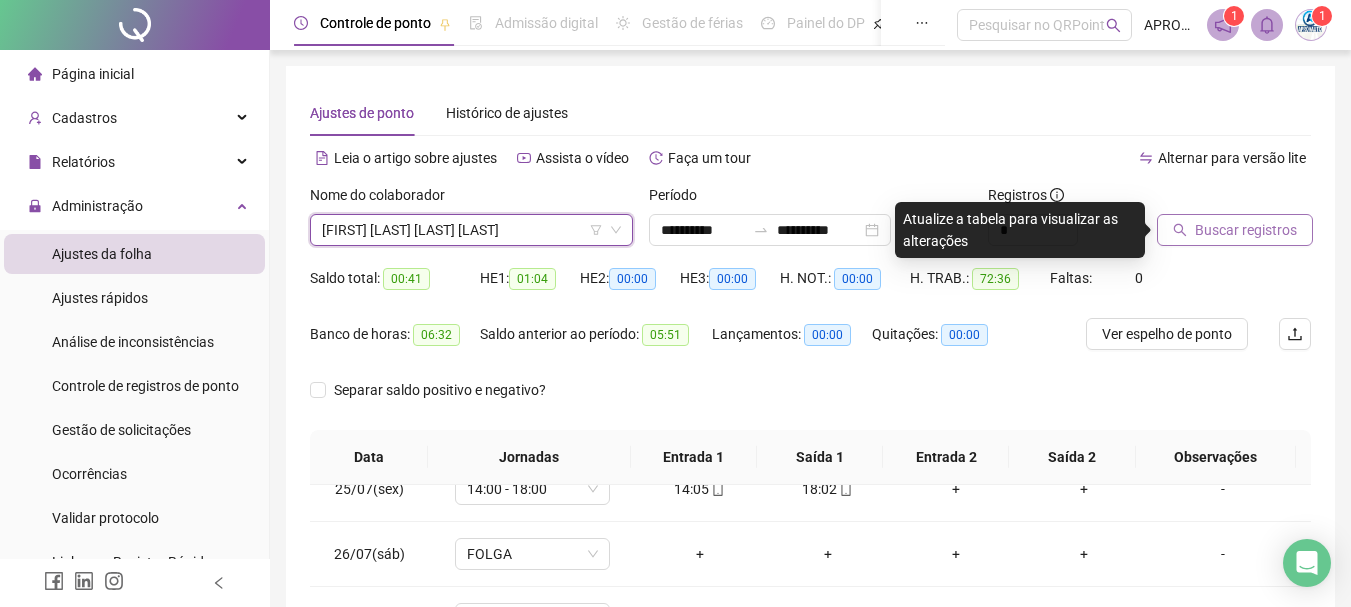 click on "Buscar registros" at bounding box center (1246, 230) 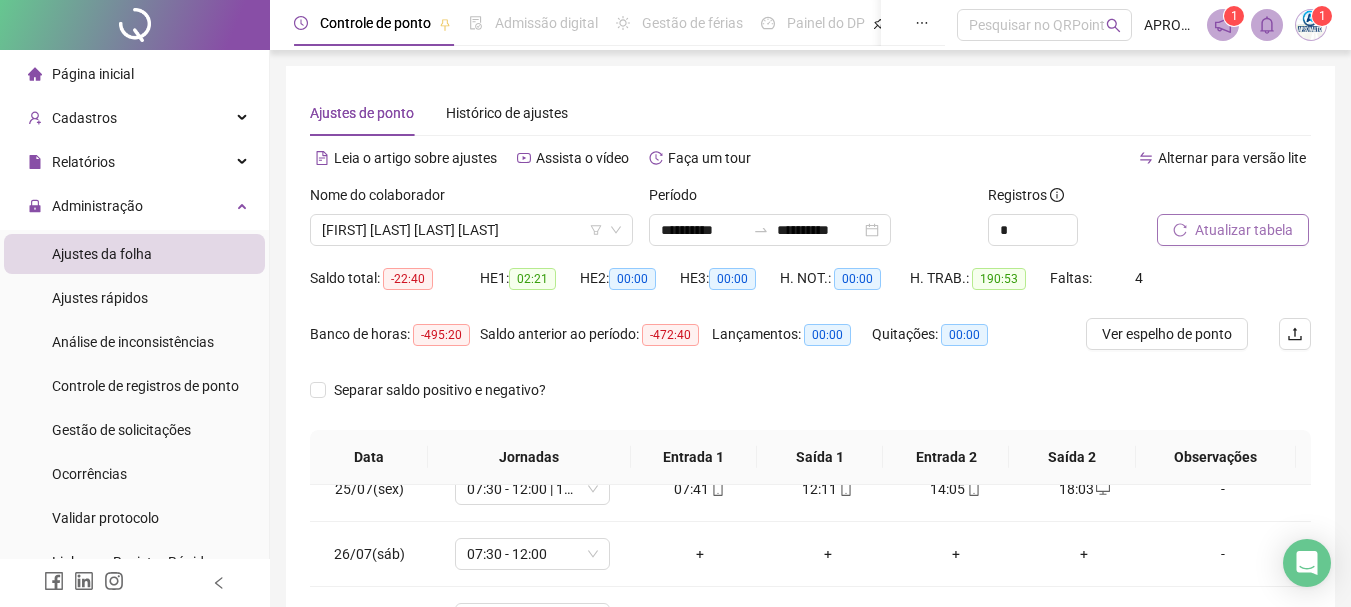 scroll, scrollTop: 415, scrollLeft: 0, axis: vertical 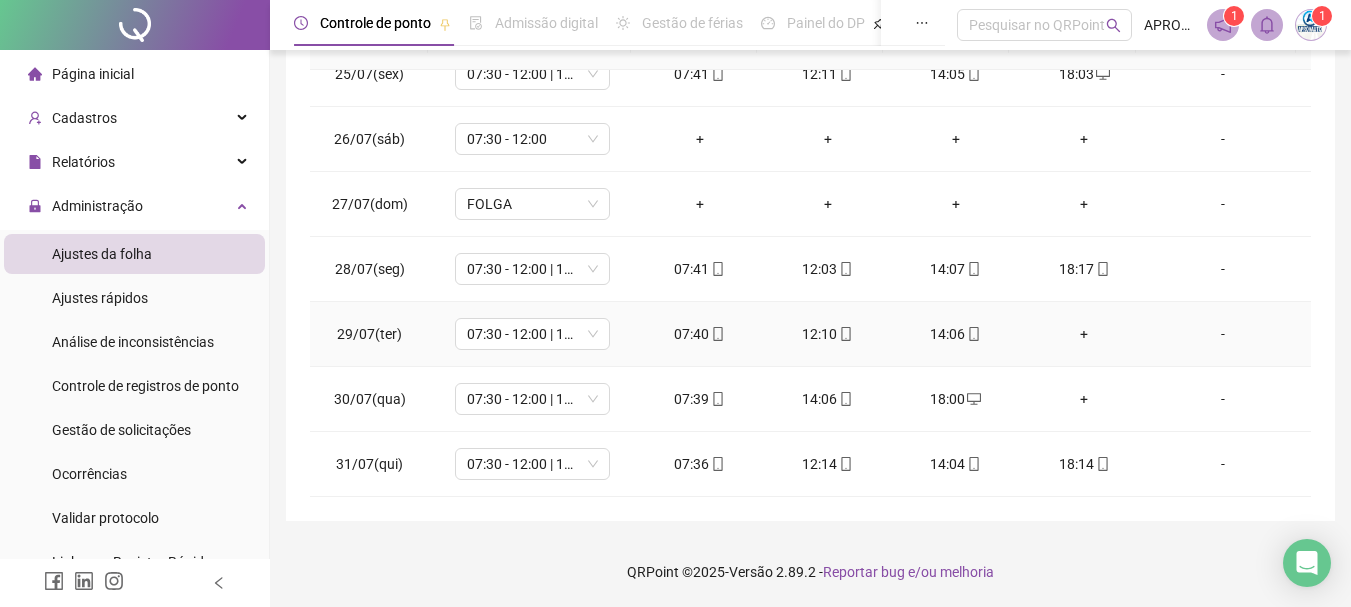 click on "+" at bounding box center [1084, 334] 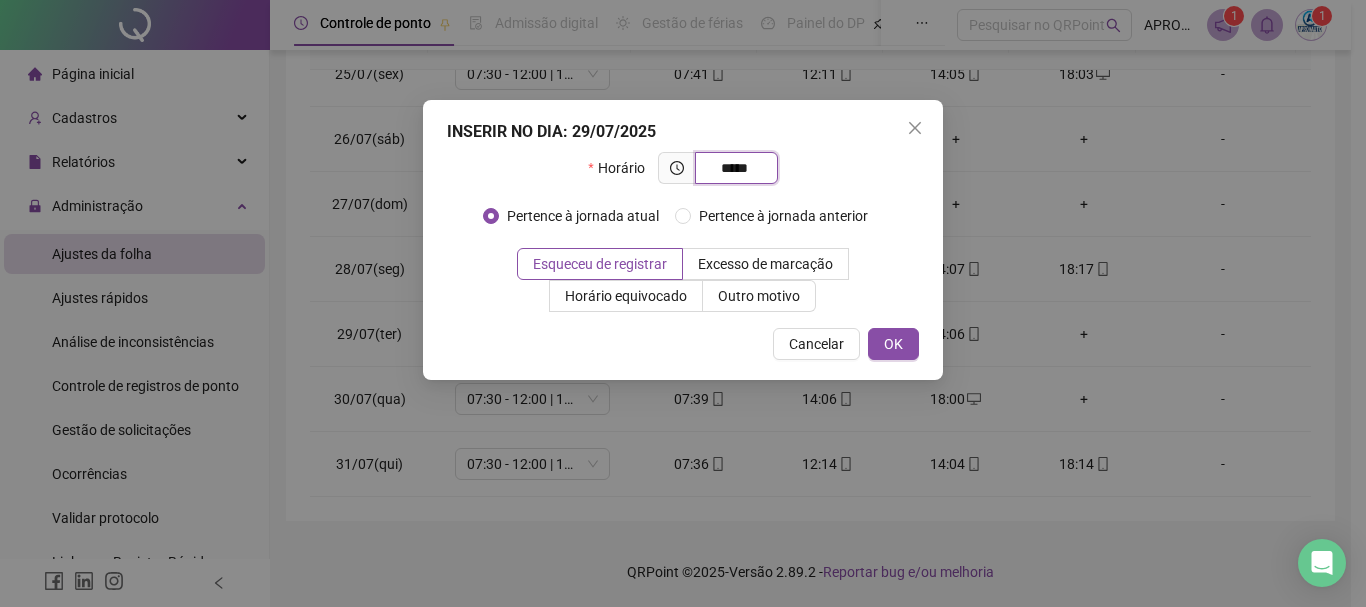 type on "*****" 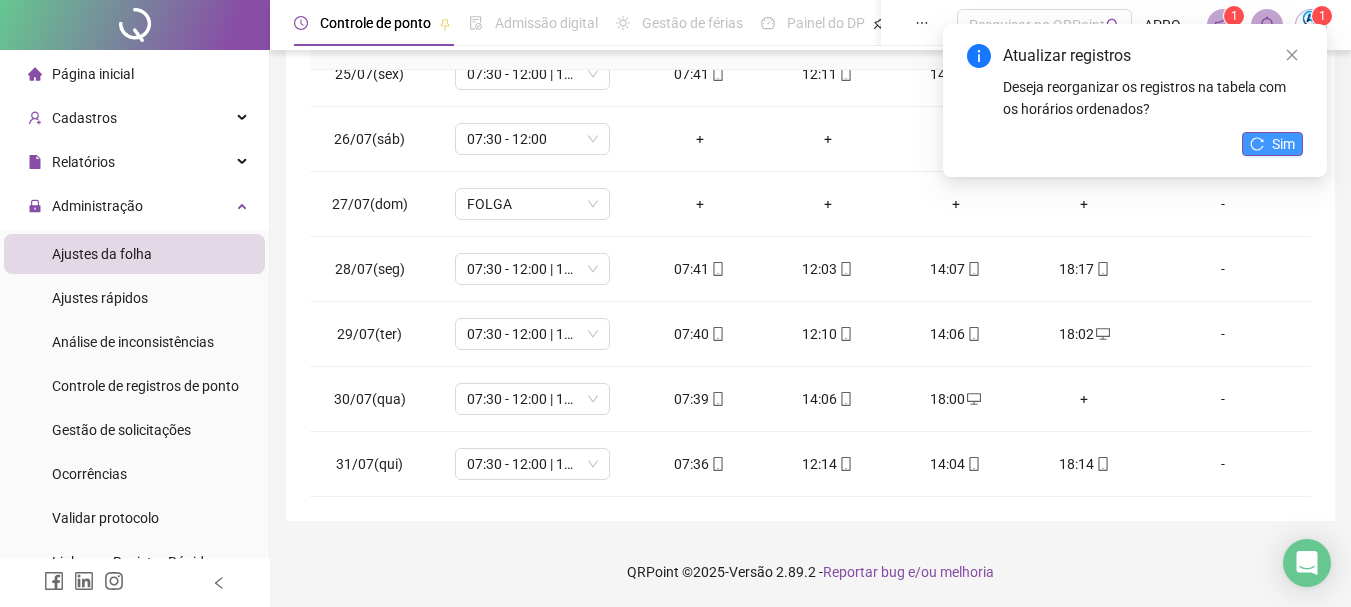 click on "Sim" at bounding box center [1272, 144] 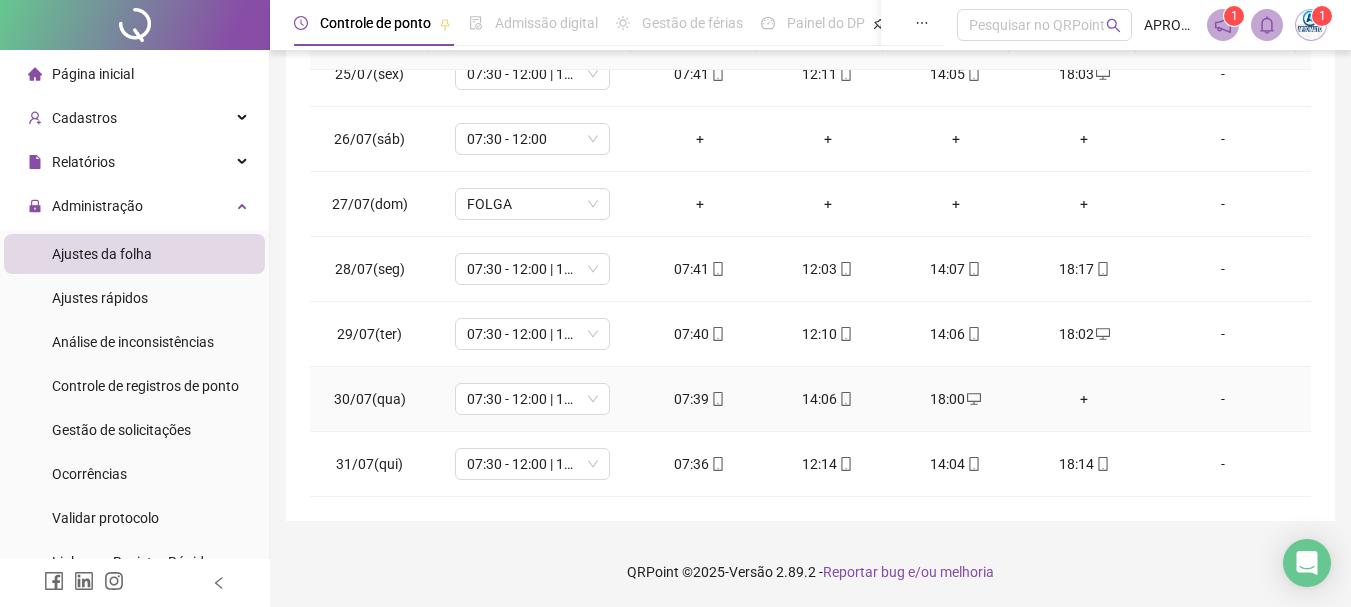 click on "+" at bounding box center [1084, 399] 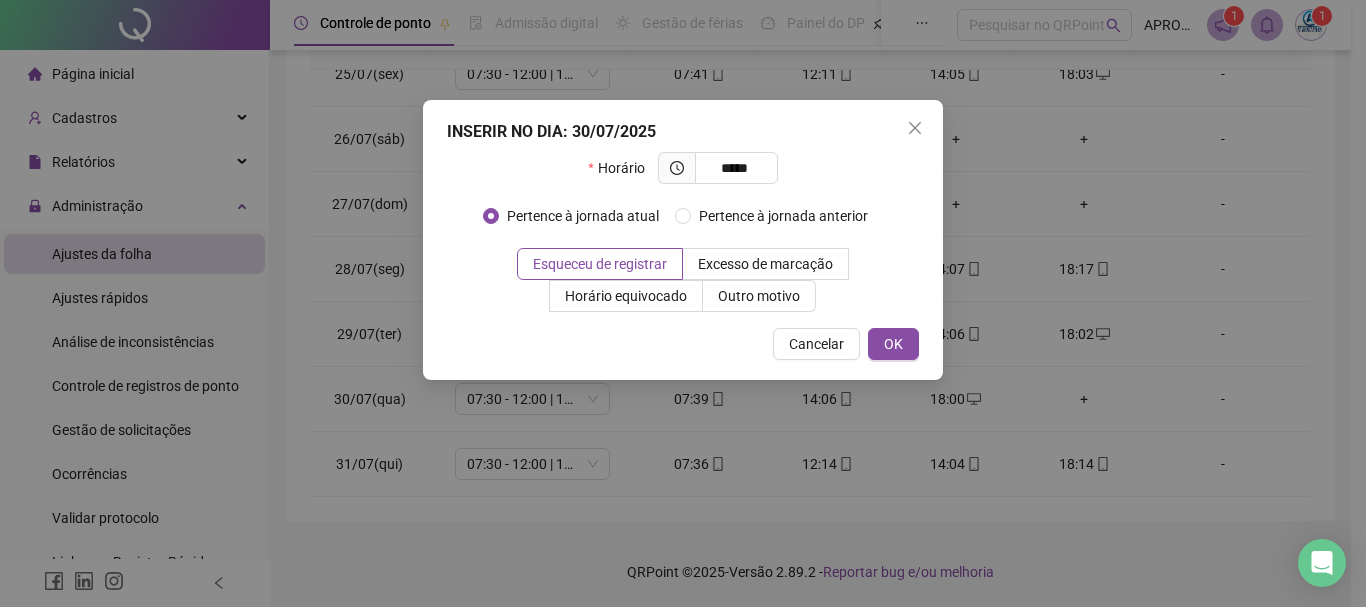 type on "*****" 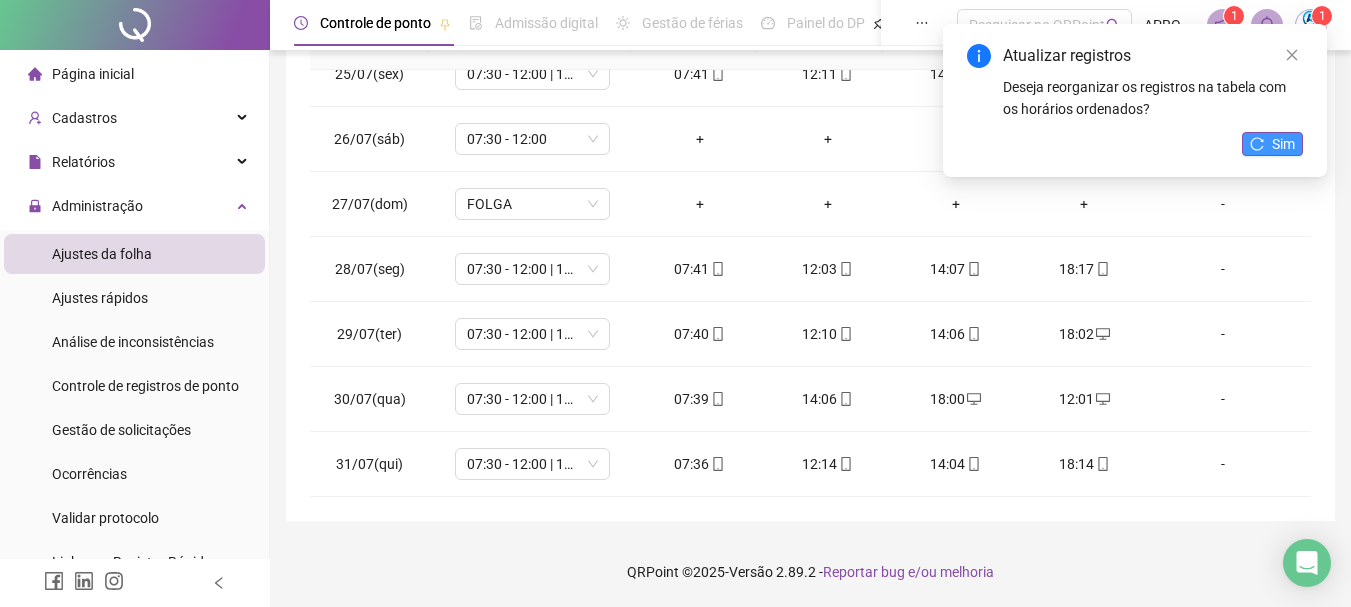 click on "Sim" at bounding box center (1283, 144) 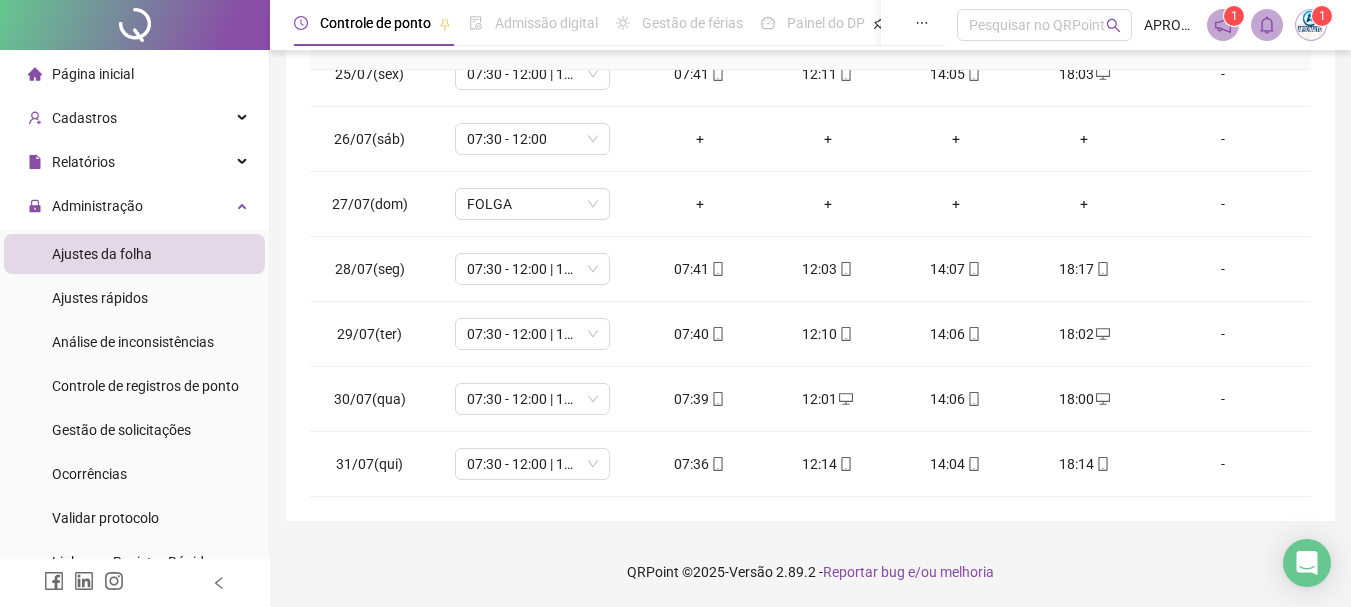 scroll, scrollTop: 0, scrollLeft: 0, axis: both 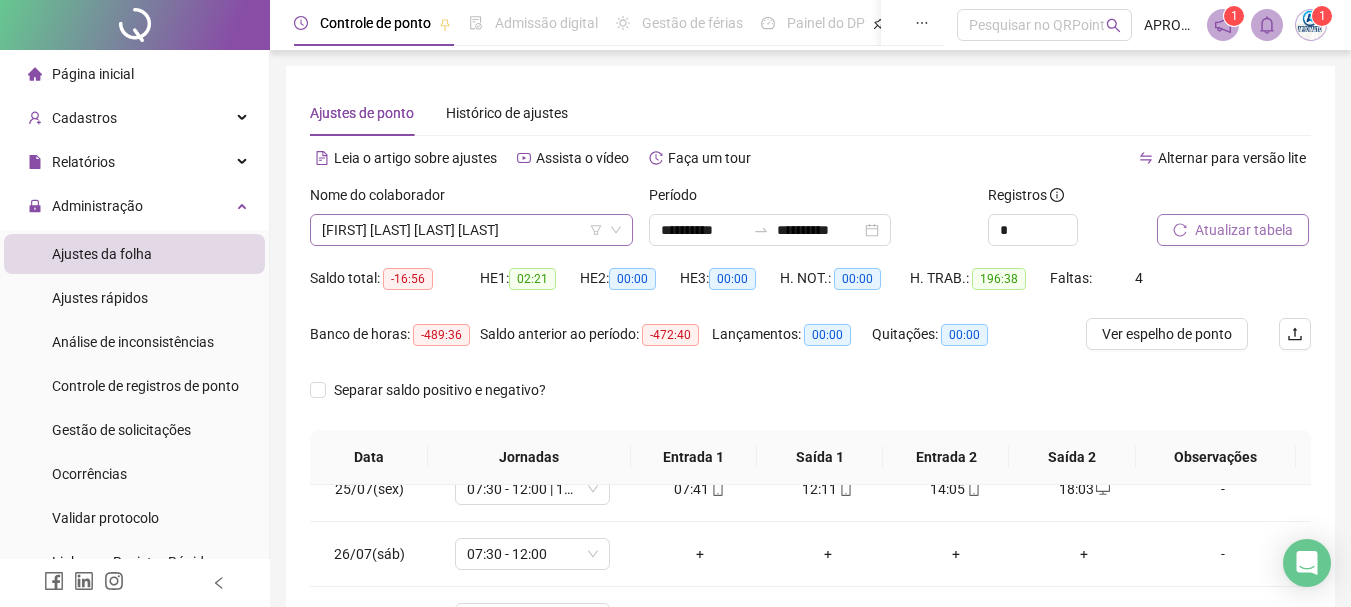 click on "[FIRST] [LAST] [LAST] [LAST]" at bounding box center [471, 230] 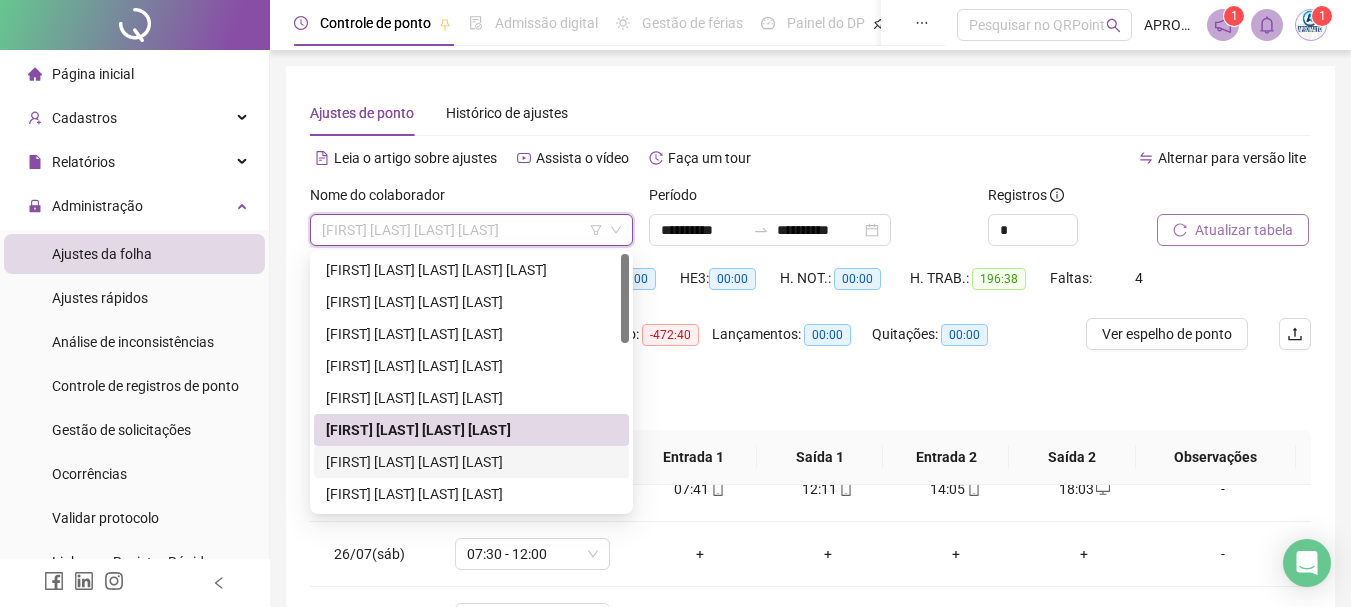 click on "[FIRST] [LAST] [LAST] [LAST]" at bounding box center (471, 462) 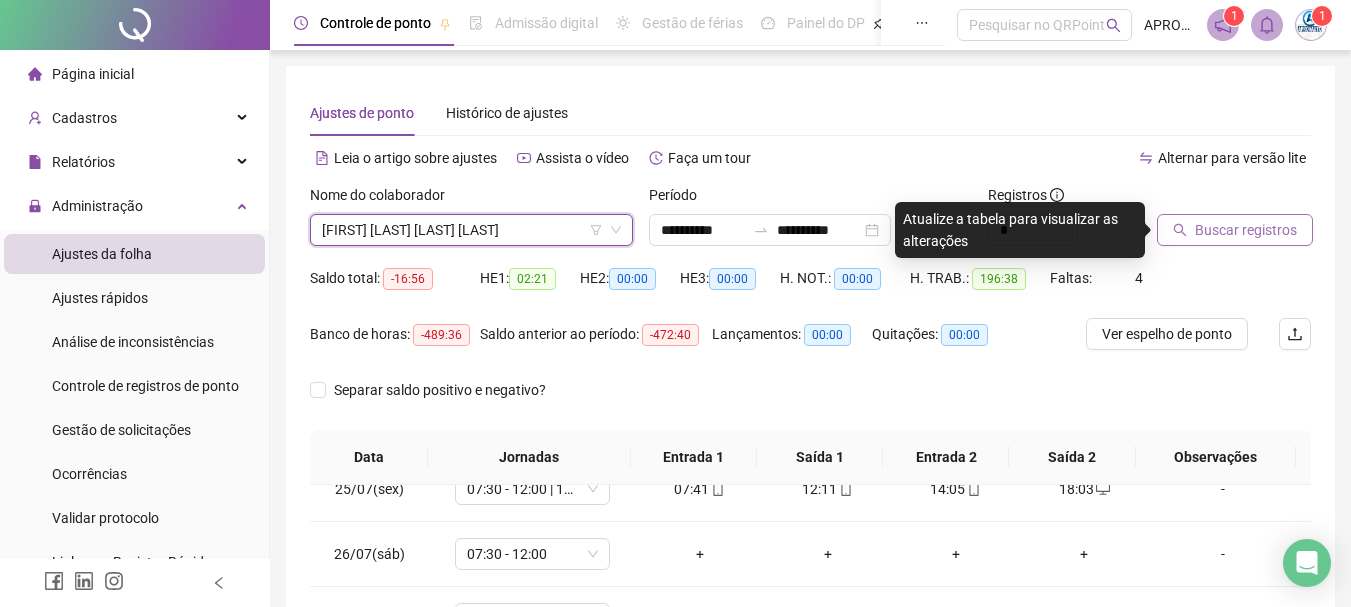 click on "Buscar registros" at bounding box center (1246, 230) 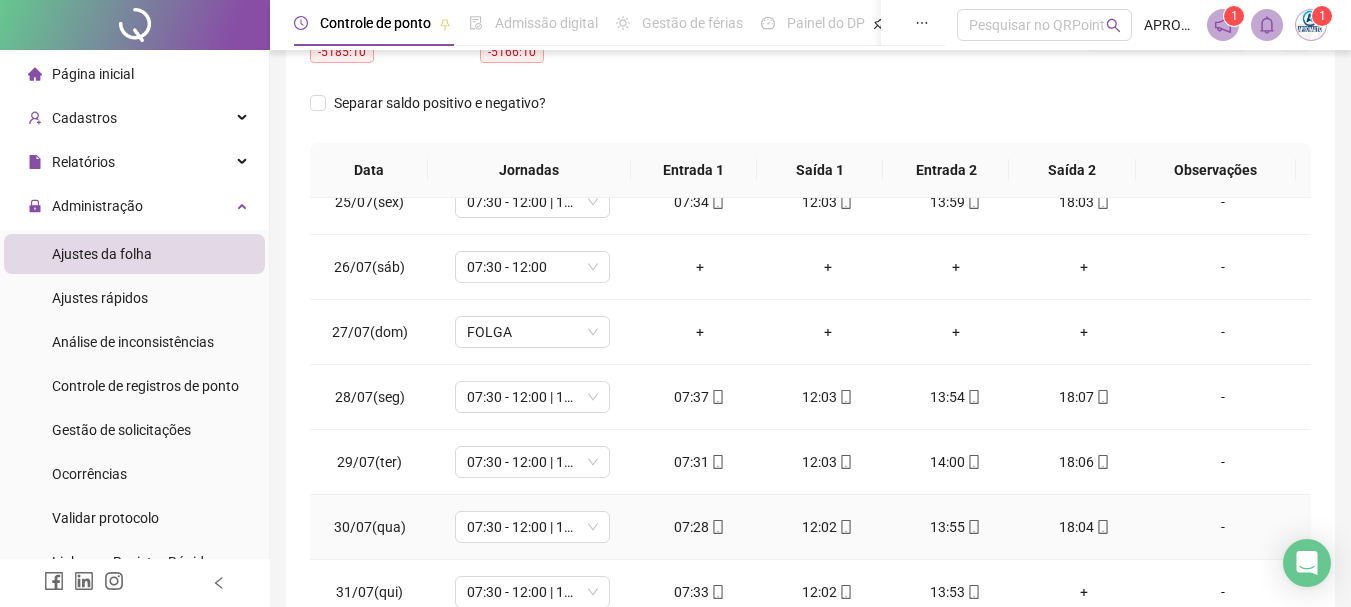 scroll, scrollTop: 427, scrollLeft: 0, axis: vertical 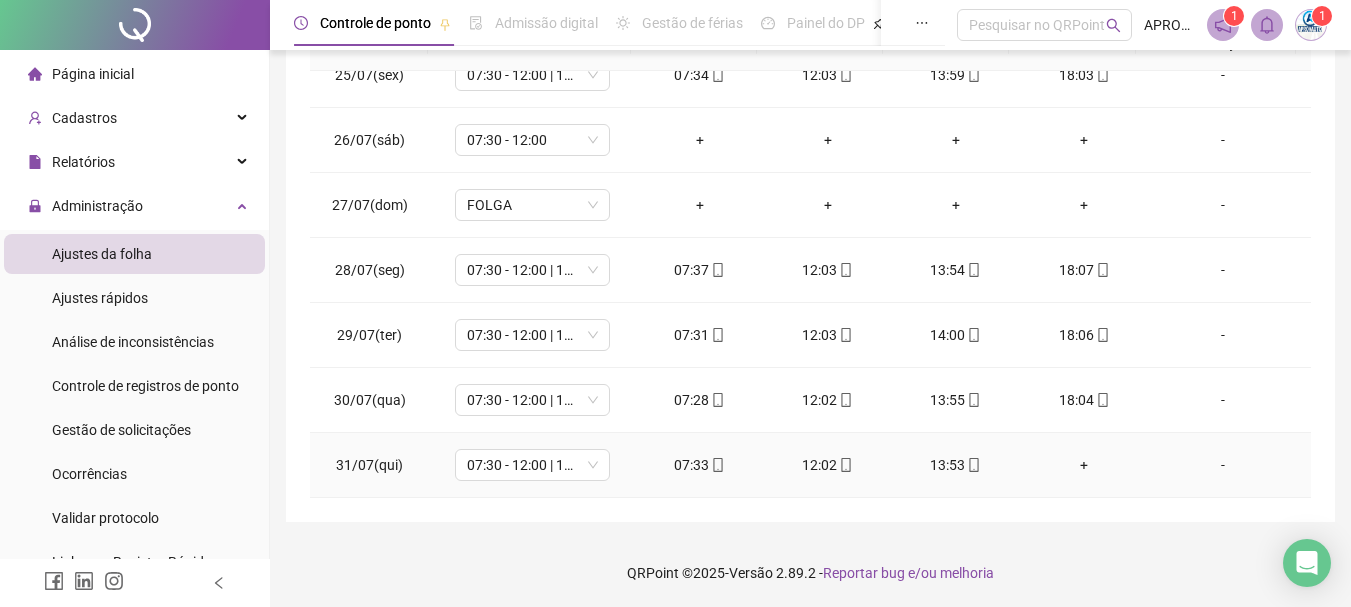 click on "+" at bounding box center [1084, 465] 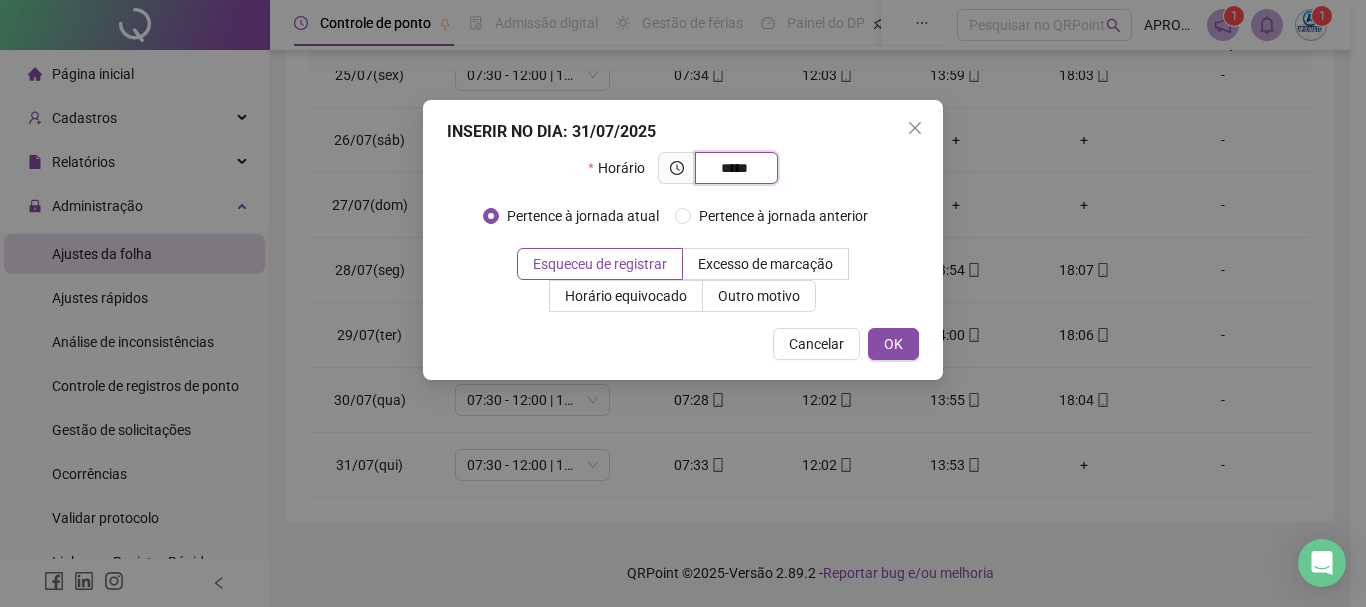 type on "*****" 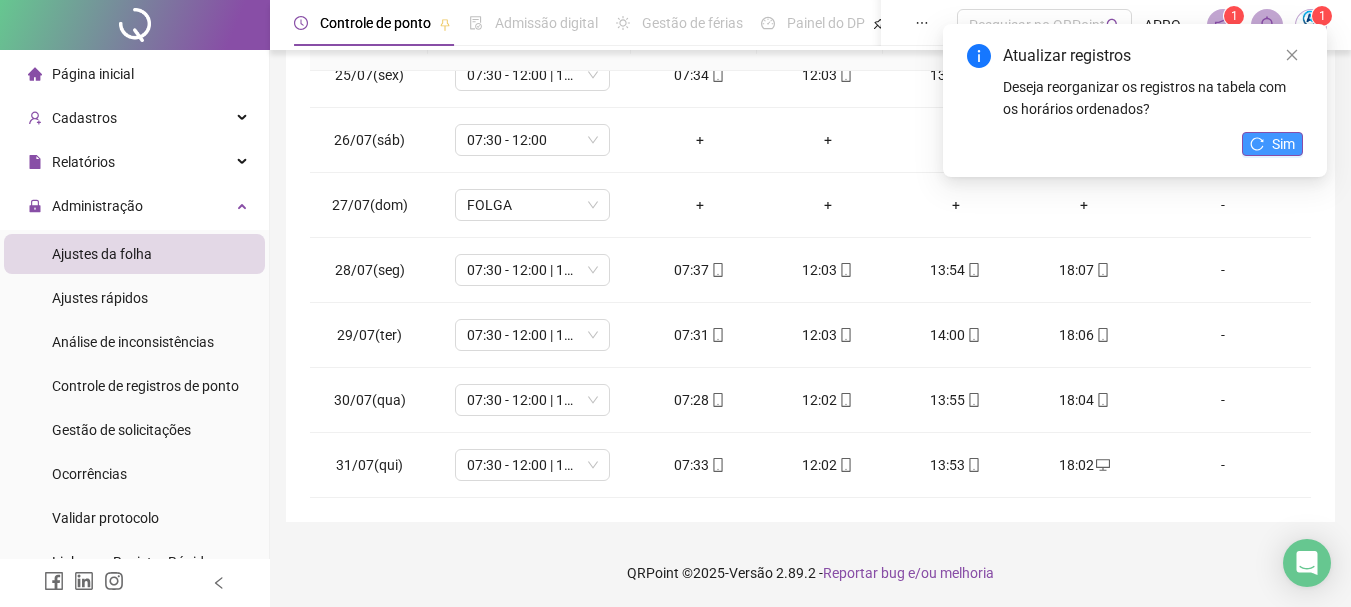 click on "Sim" at bounding box center (1272, 144) 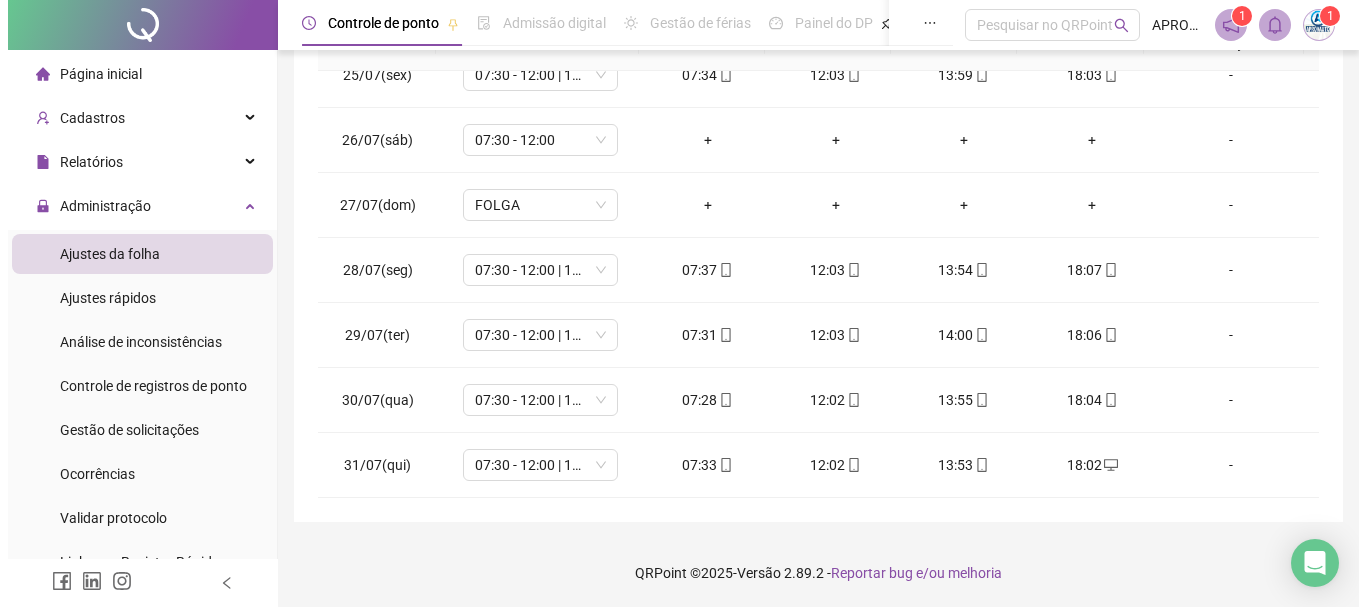 scroll, scrollTop: 0, scrollLeft: 0, axis: both 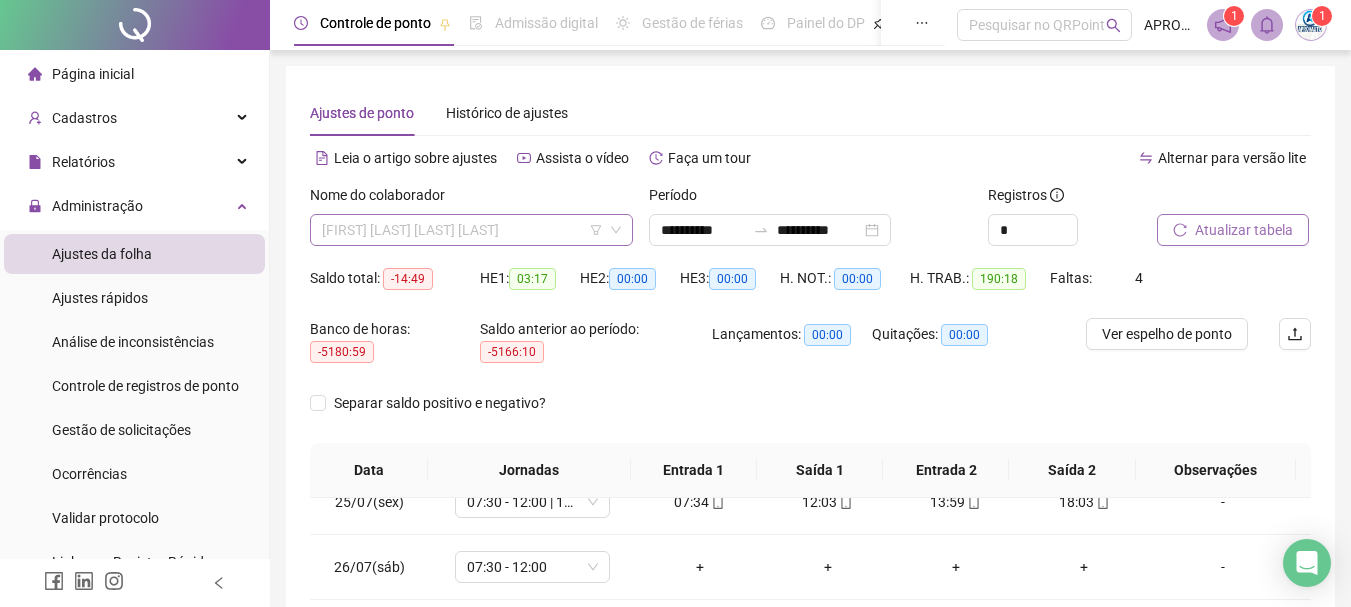 click on "[FIRST] [LAST] [LAST] [LAST]" at bounding box center (471, 230) 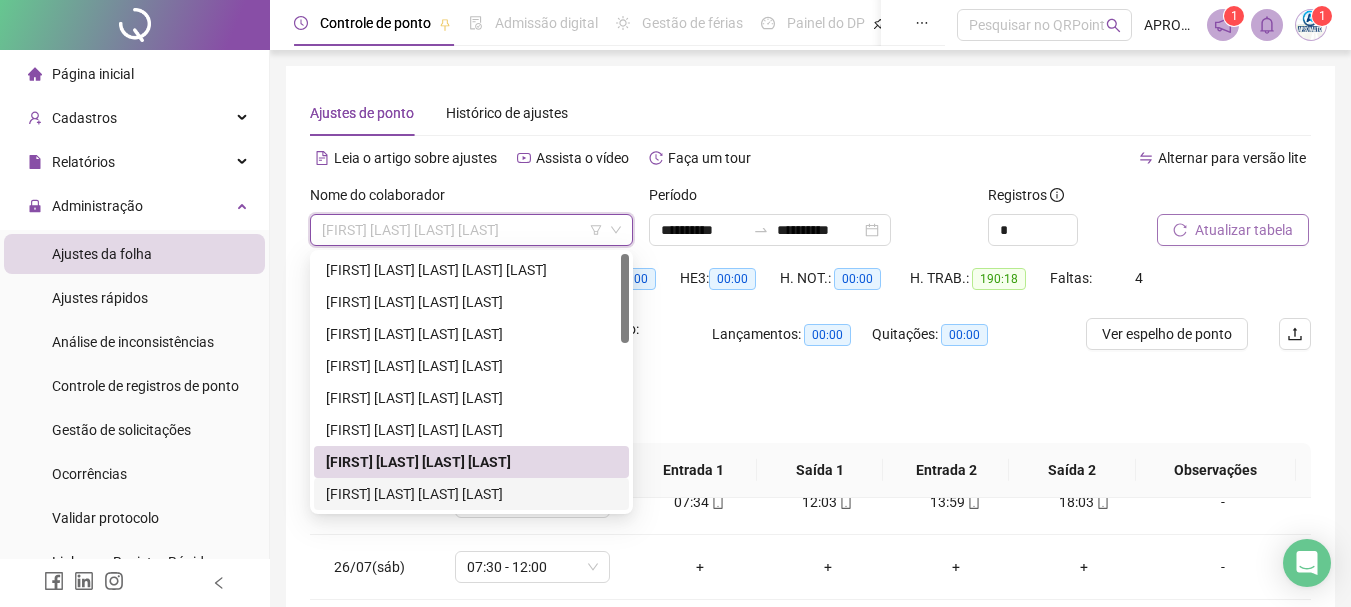 click on "[FIRST] [LAST] [LAST] [LAST]" at bounding box center (471, 494) 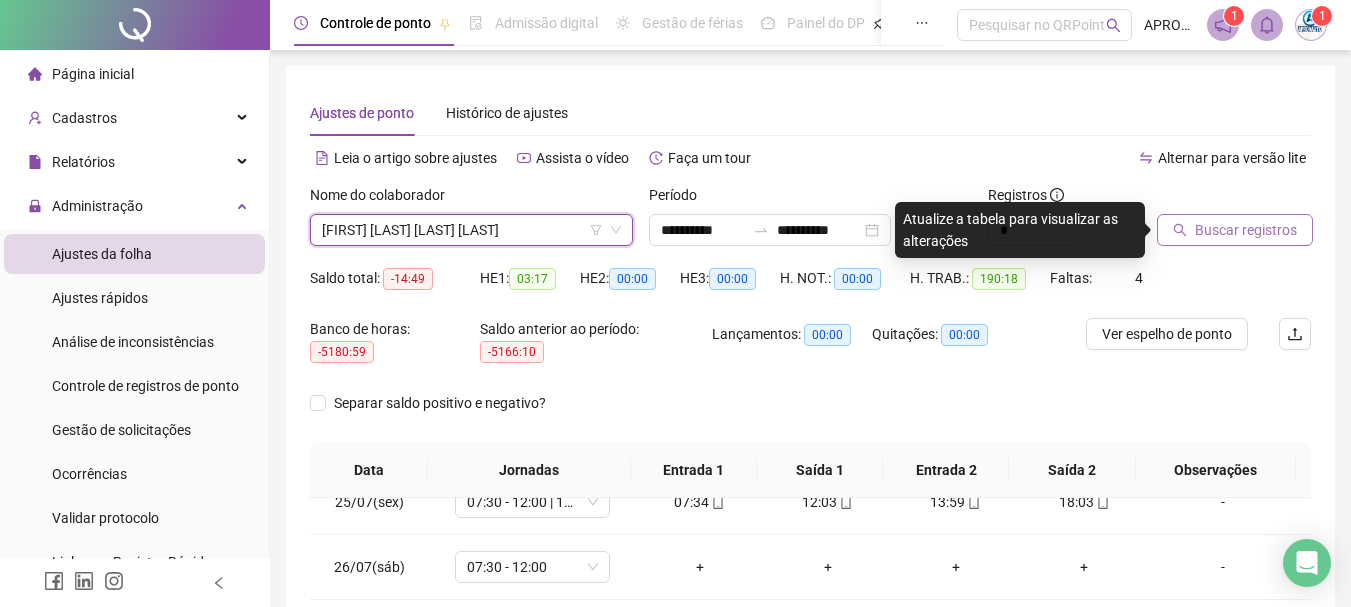 click on "Buscar registros" at bounding box center [1246, 230] 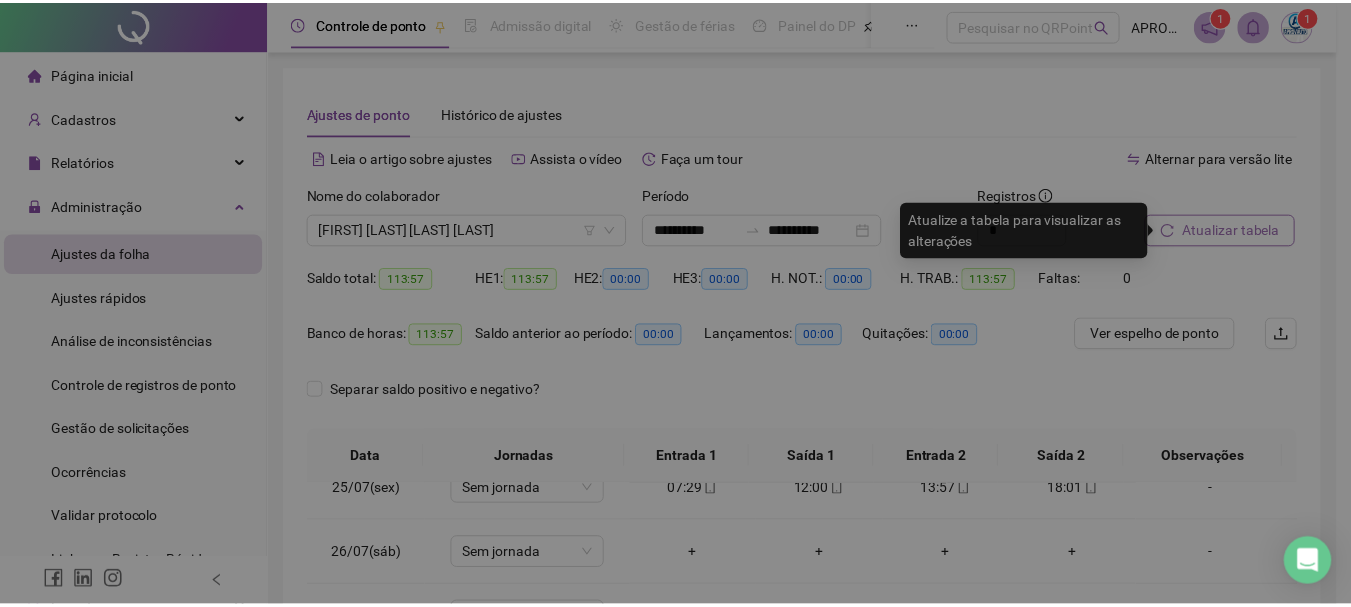 scroll, scrollTop: 743, scrollLeft: 0, axis: vertical 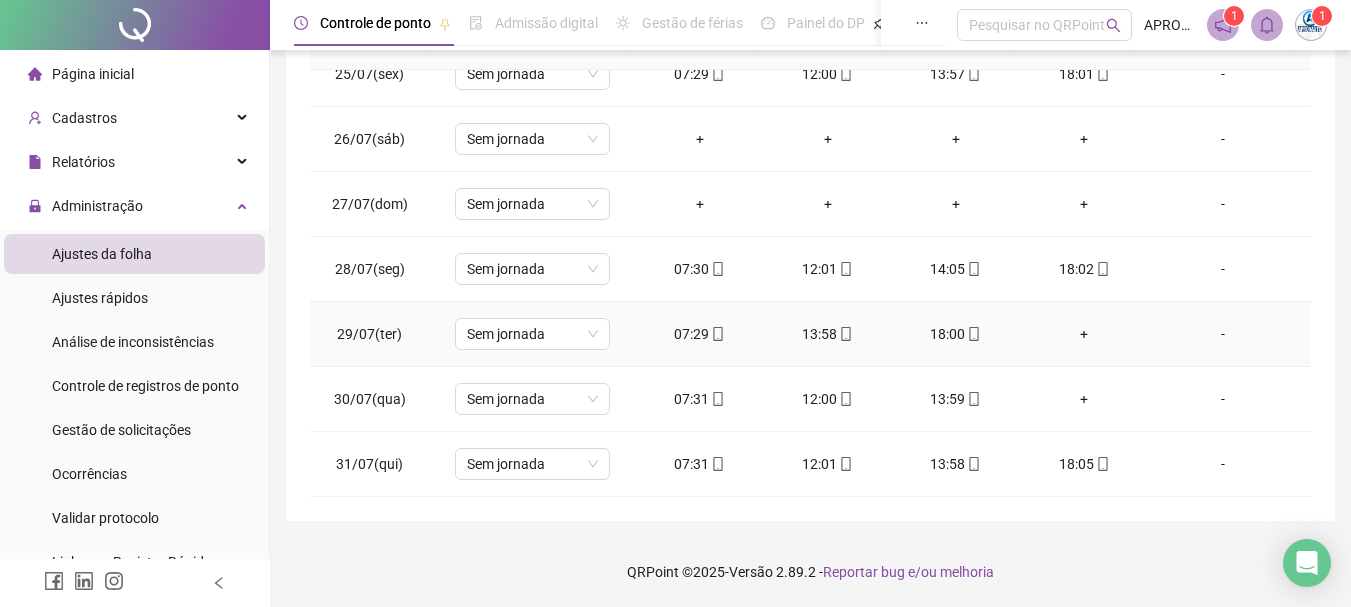 click on "+" at bounding box center [1084, 334] 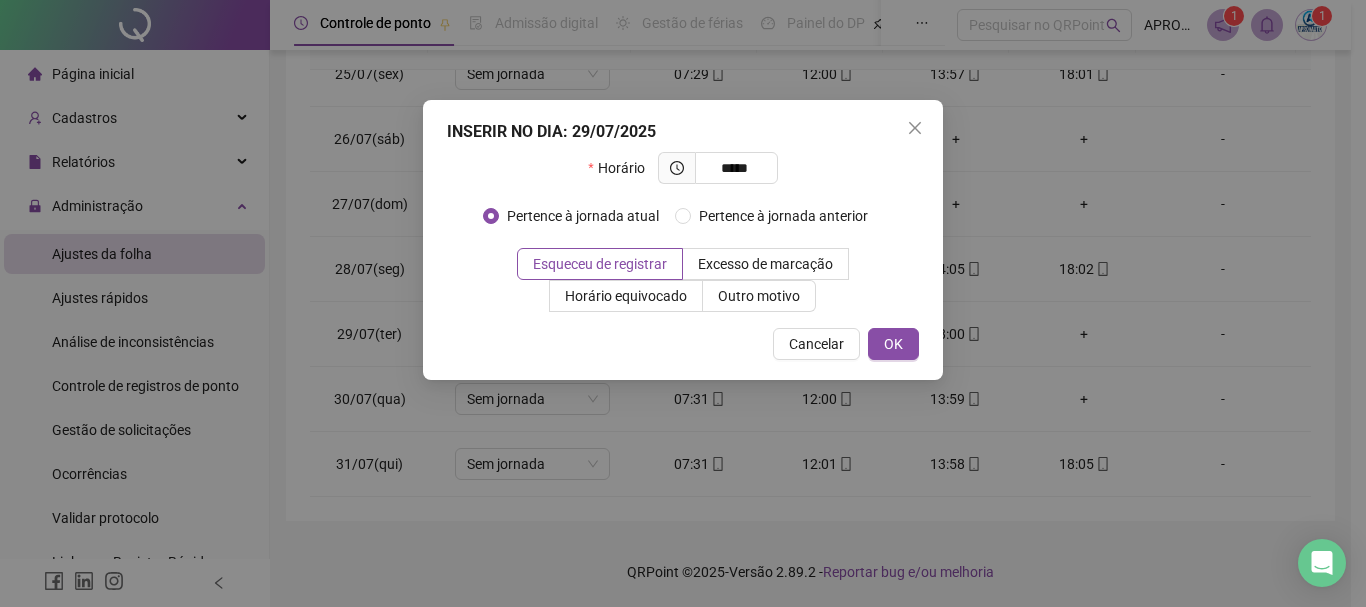 type on "*****" 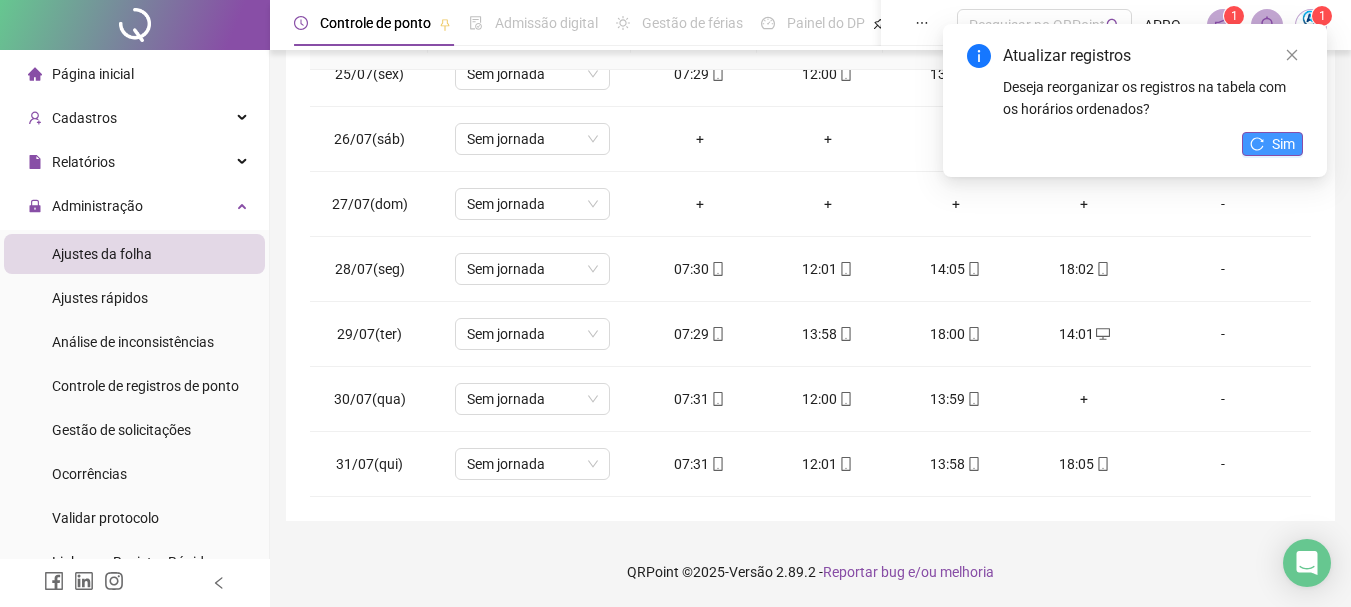 click 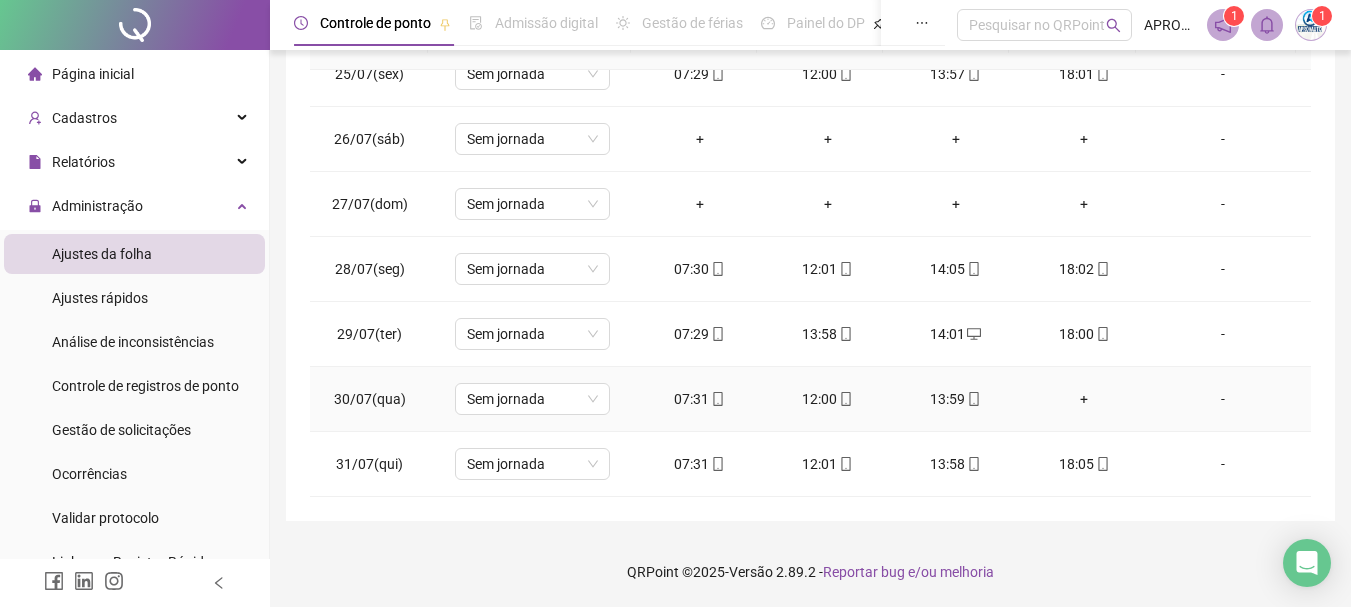 click on "+" at bounding box center [1084, 399] 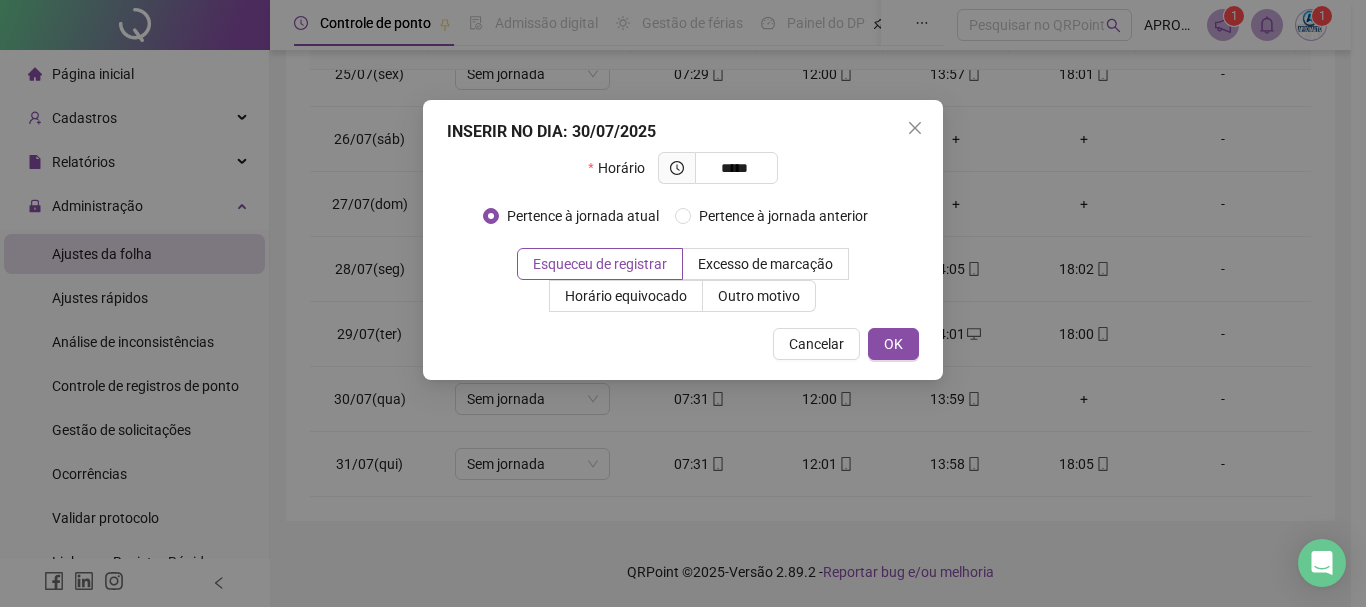 type on "*****" 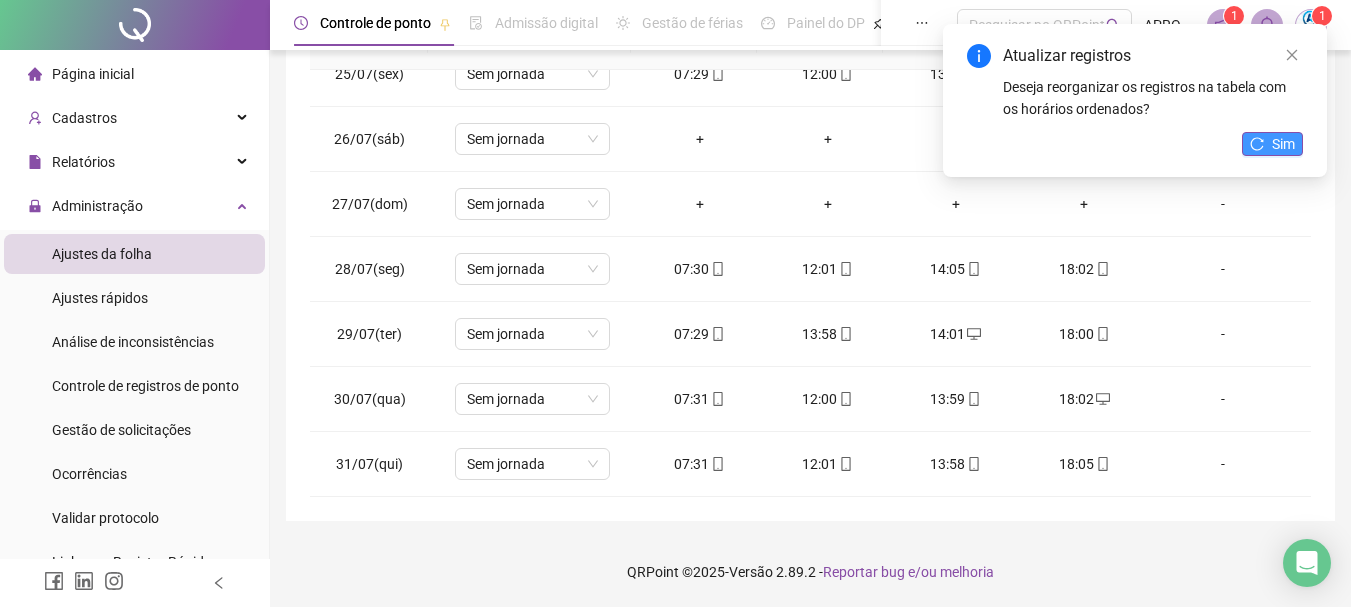 click 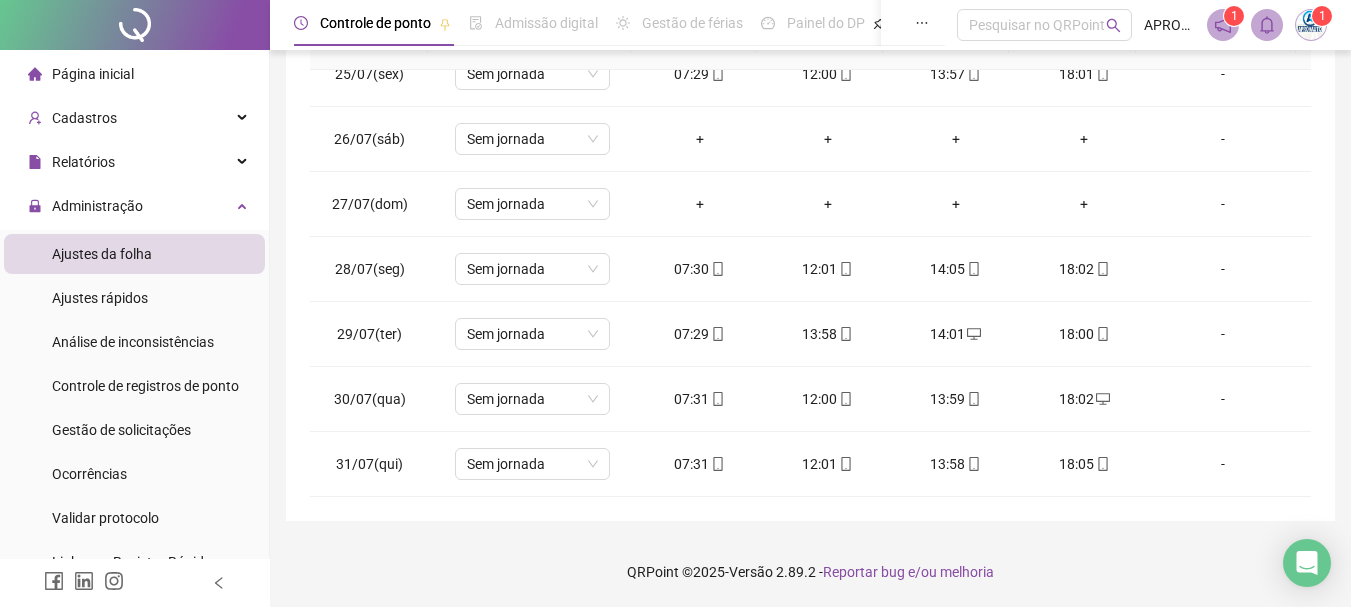 scroll, scrollTop: 0, scrollLeft: 0, axis: both 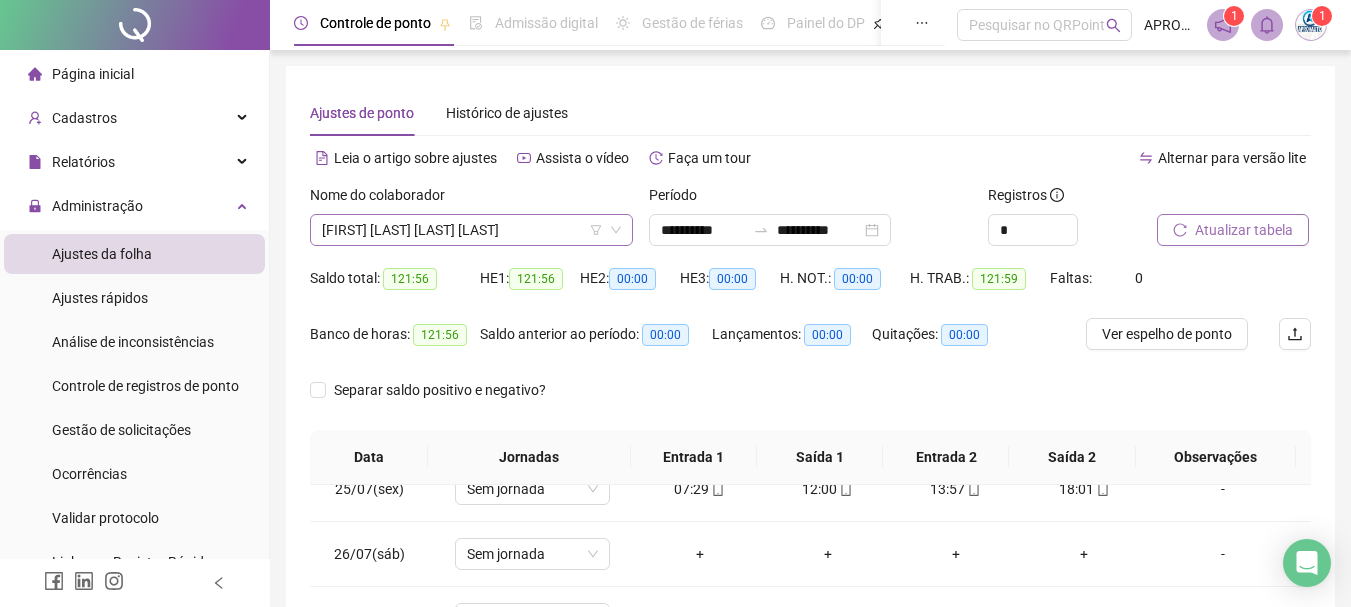 click on "[FIRST] [LAST] [LAST] [LAST]" at bounding box center (471, 230) 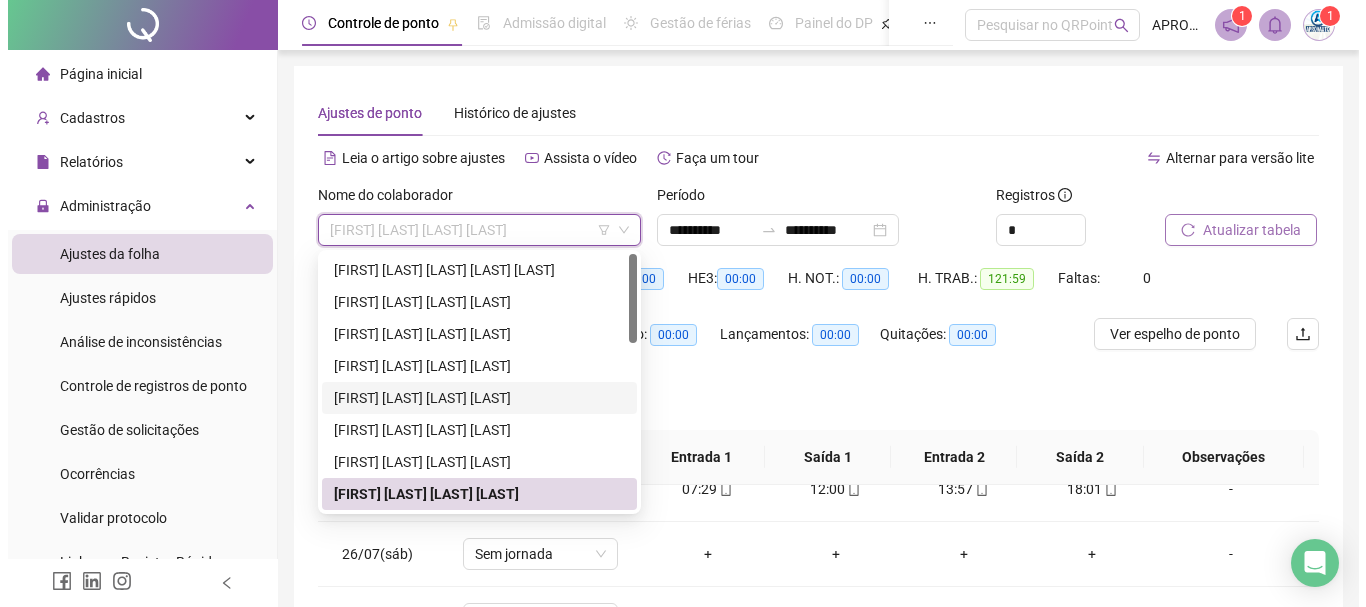 scroll, scrollTop: 100, scrollLeft: 0, axis: vertical 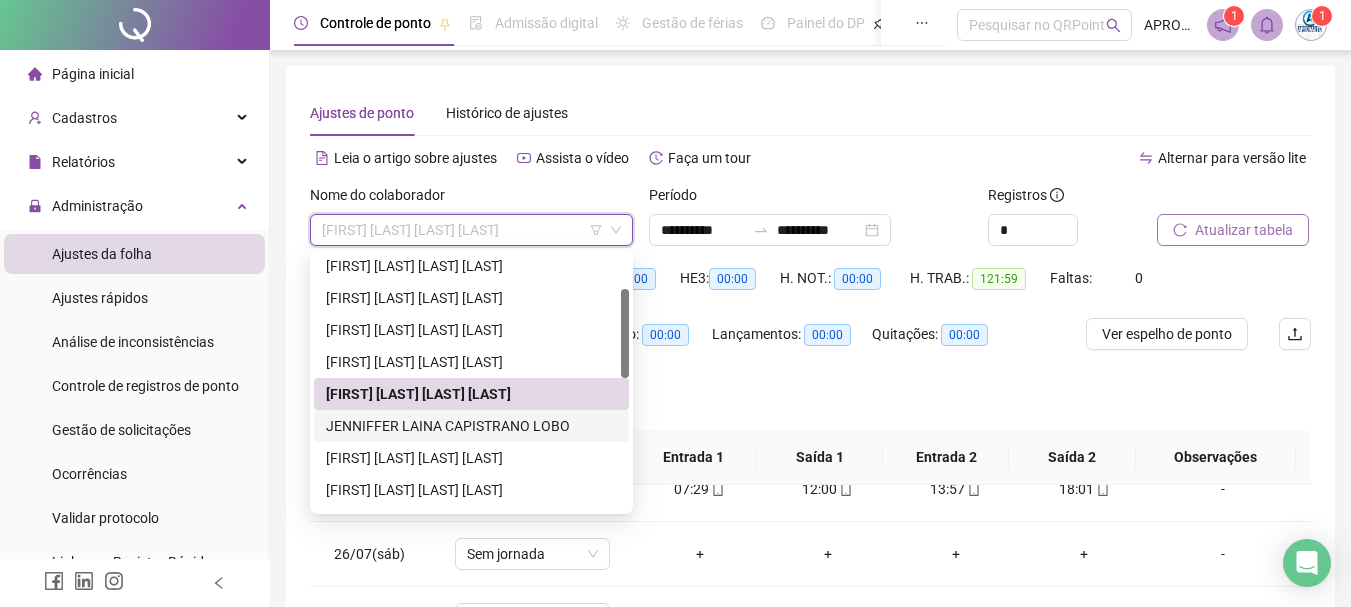 click on "JENNIFFER LAINA CAPISTRANO  LOBO" at bounding box center (471, 426) 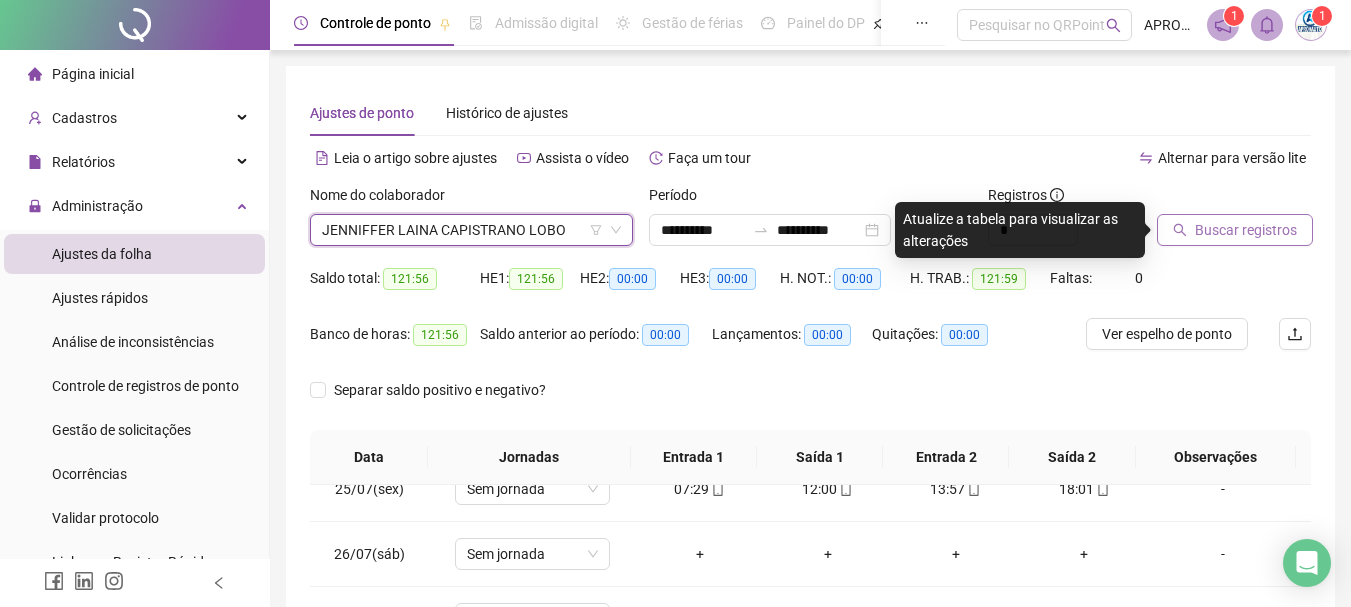click on "Buscar registros" at bounding box center [1246, 230] 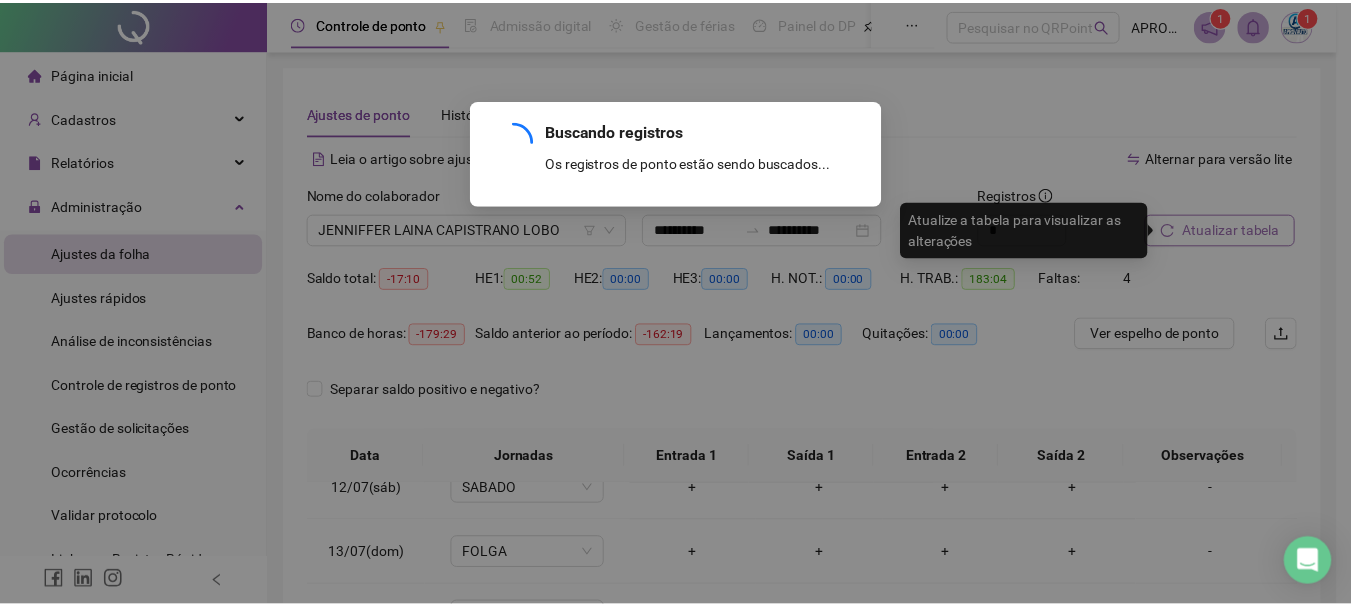 scroll, scrollTop: 1588, scrollLeft: 0, axis: vertical 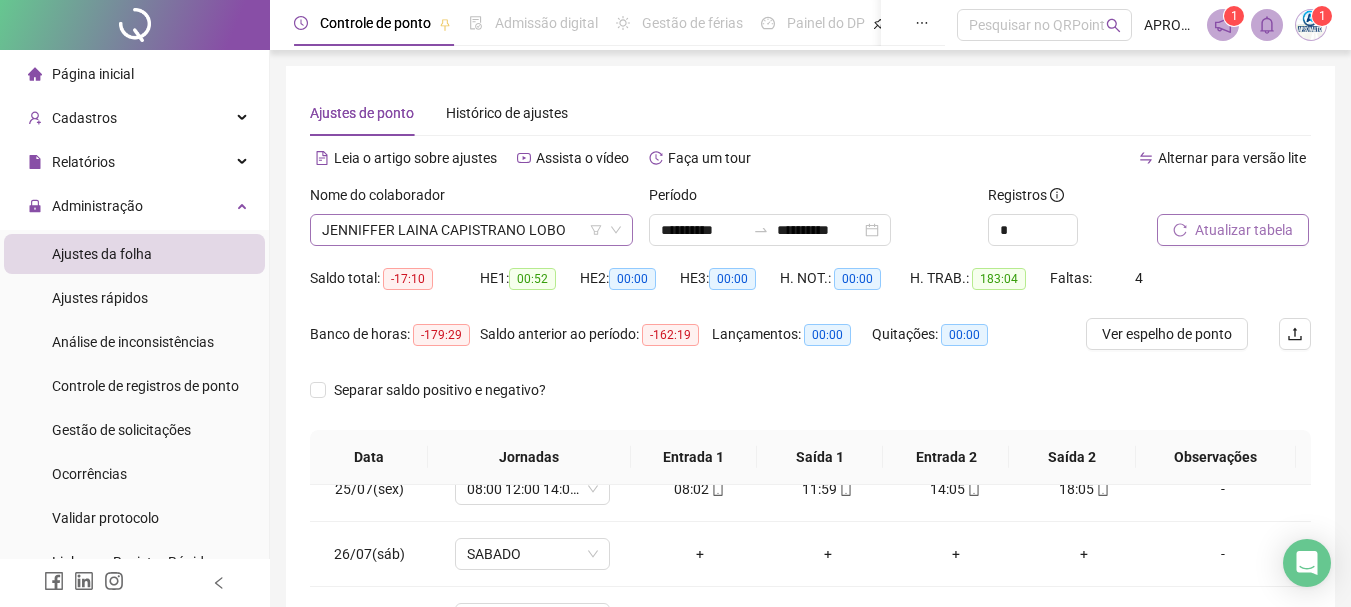 click on "JENNIFFER LAINA CAPISTRANO  LOBO" at bounding box center [471, 230] 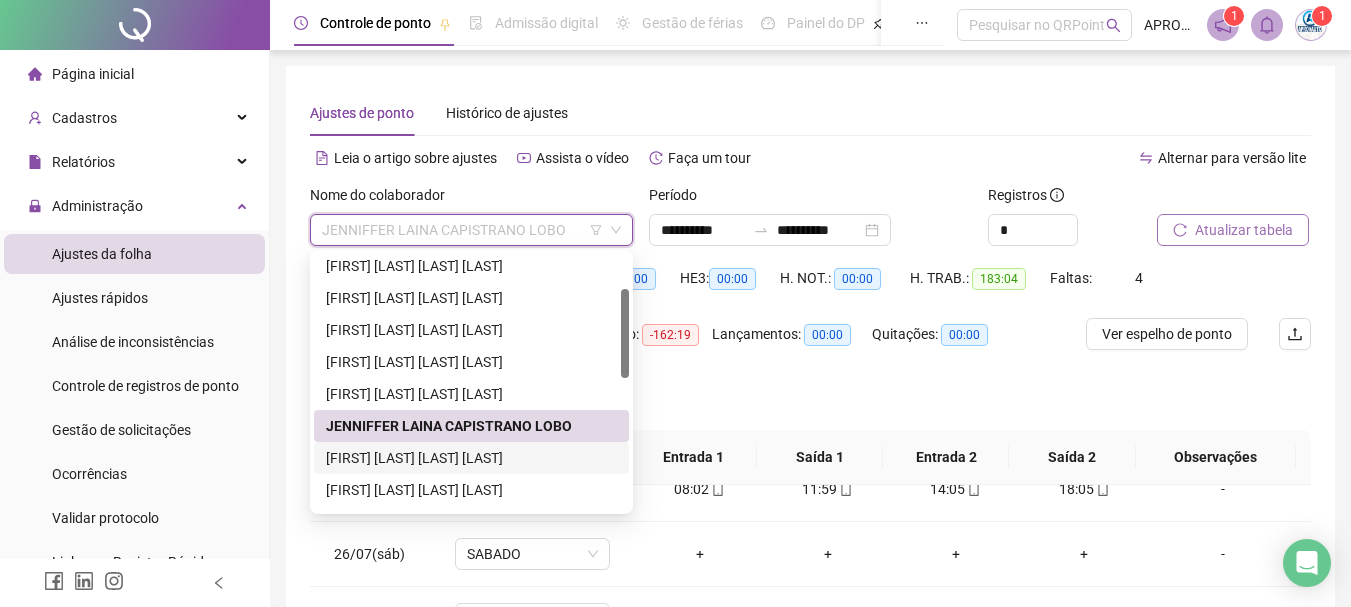click on "[FIRST] [LAST] [LAST] [LAST]" at bounding box center [471, 458] 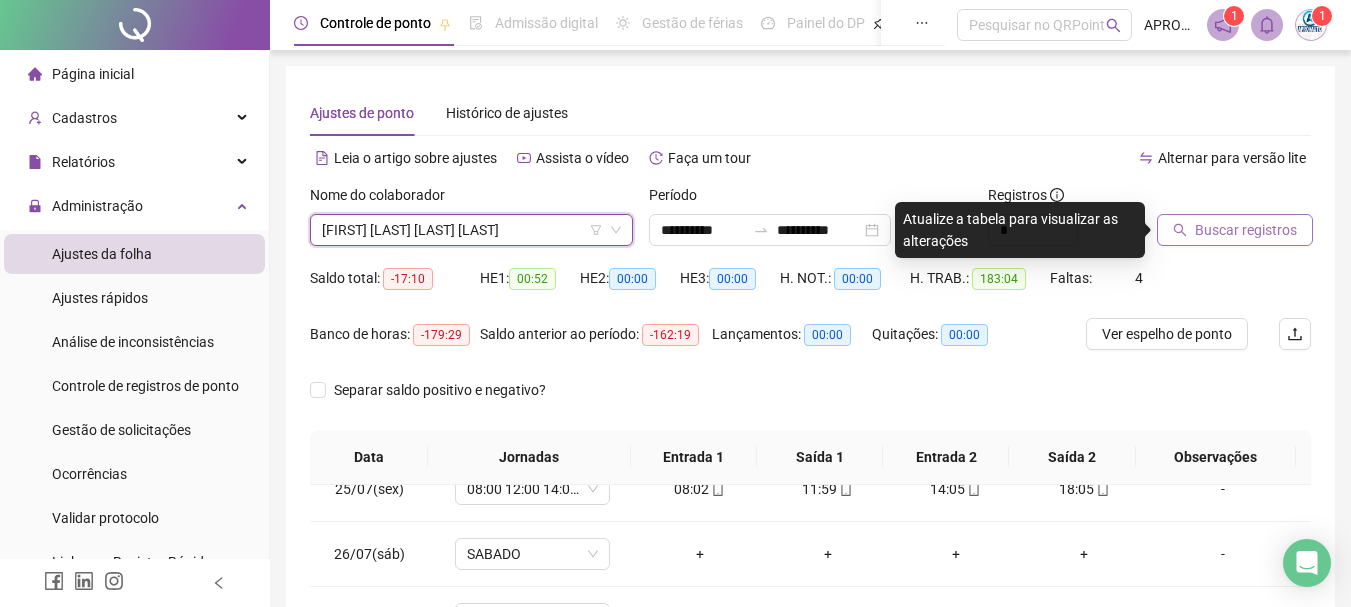 click on "Buscar registros" at bounding box center [1246, 230] 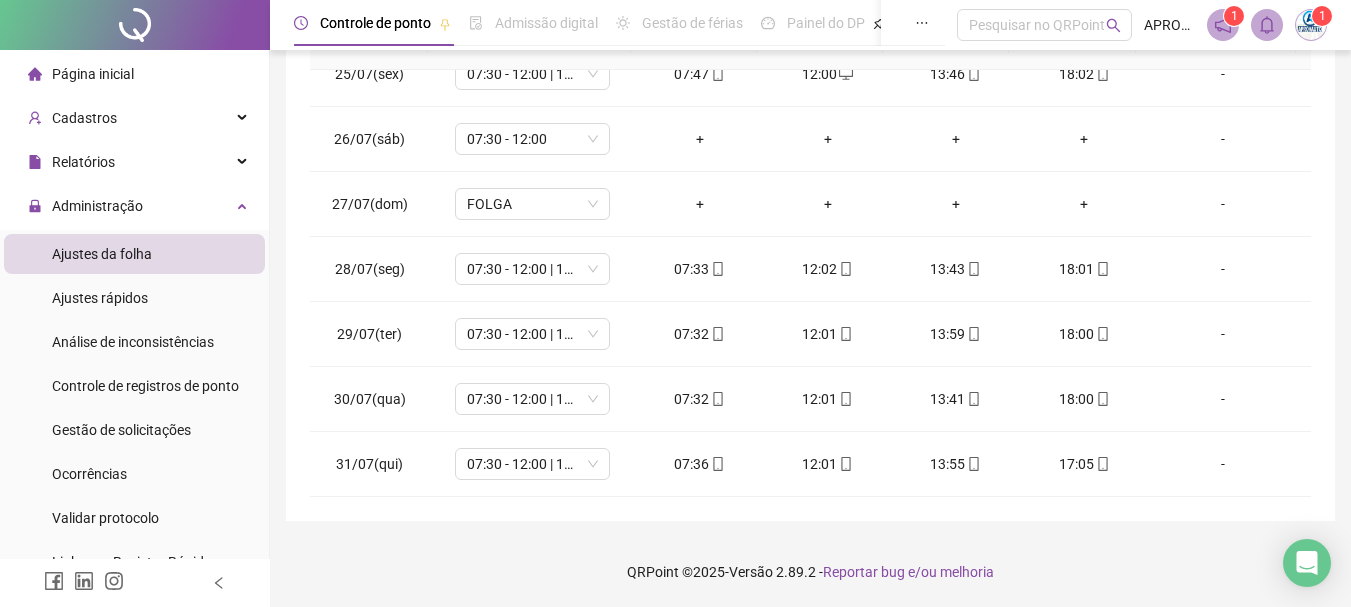 scroll, scrollTop: 0, scrollLeft: 0, axis: both 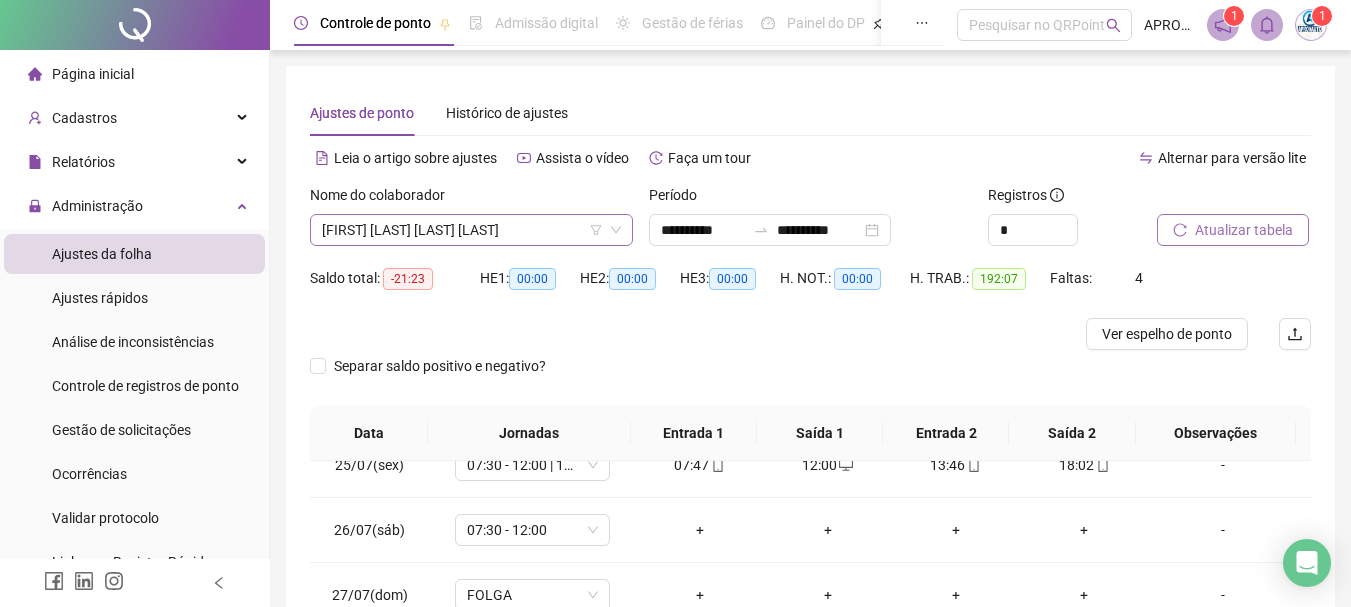 click on "[FIRST] [LAST] [LAST] [LAST]" at bounding box center [471, 230] 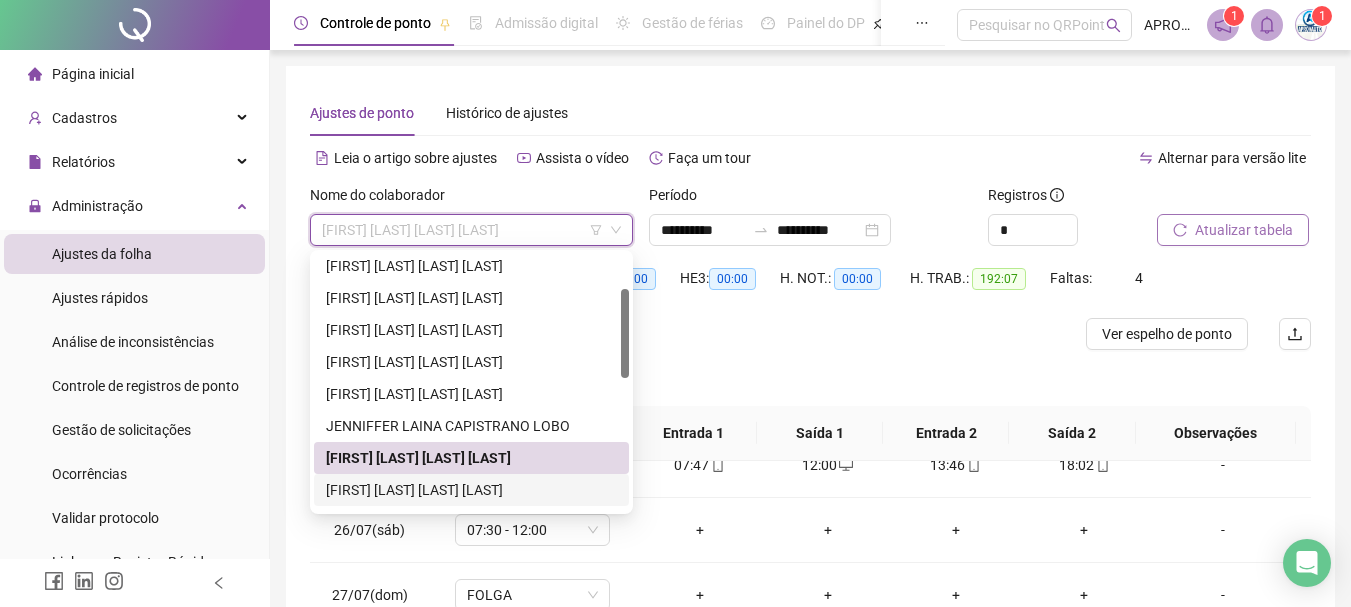 click on "[FIRST] [LAST] [LAST] [LAST]" at bounding box center [471, 490] 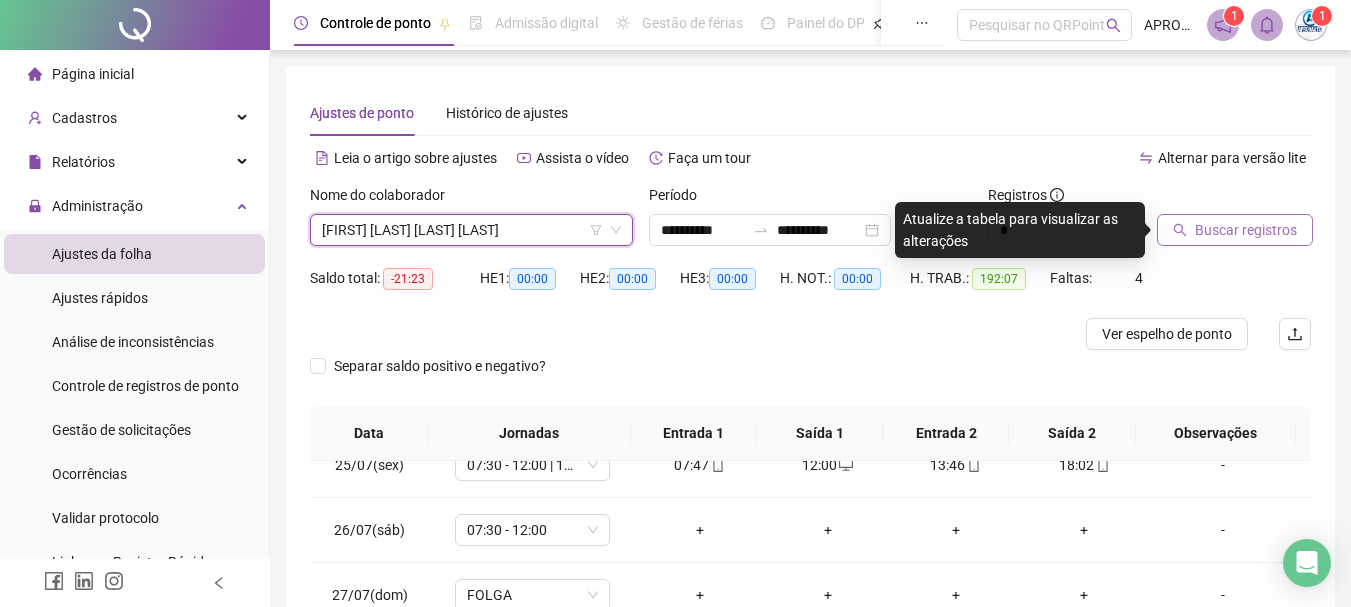 click on "Buscar registros" at bounding box center [1235, 230] 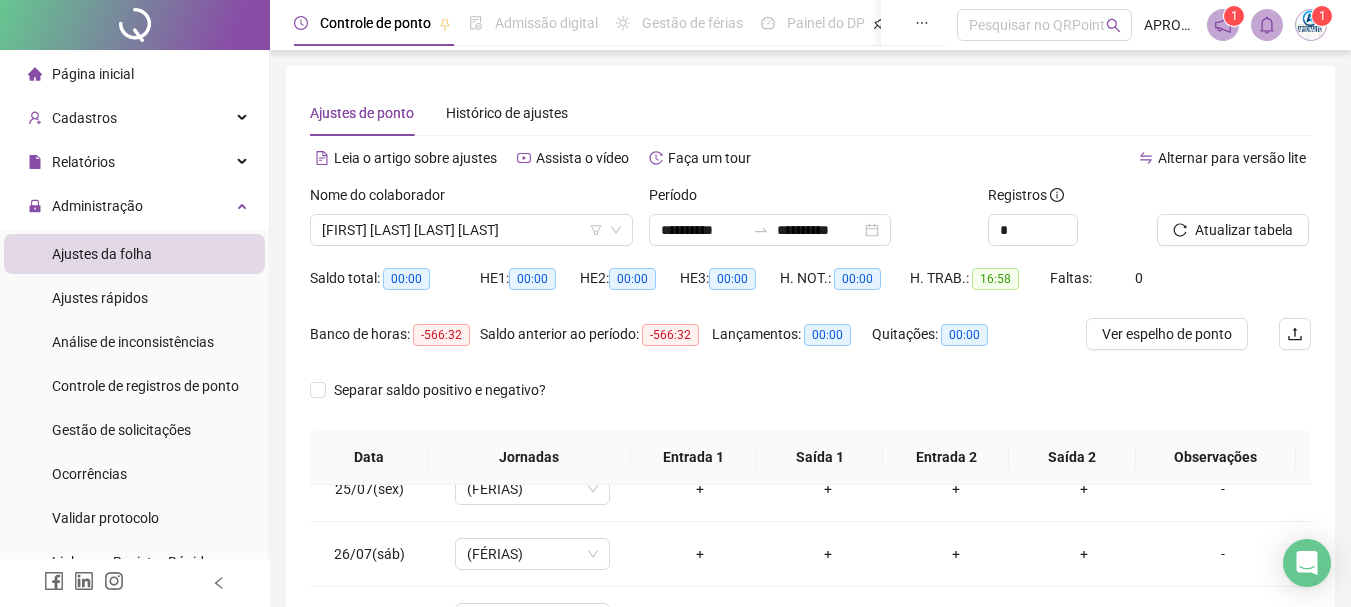 scroll, scrollTop: 415, scrollLeft: 0, axis: vertical 